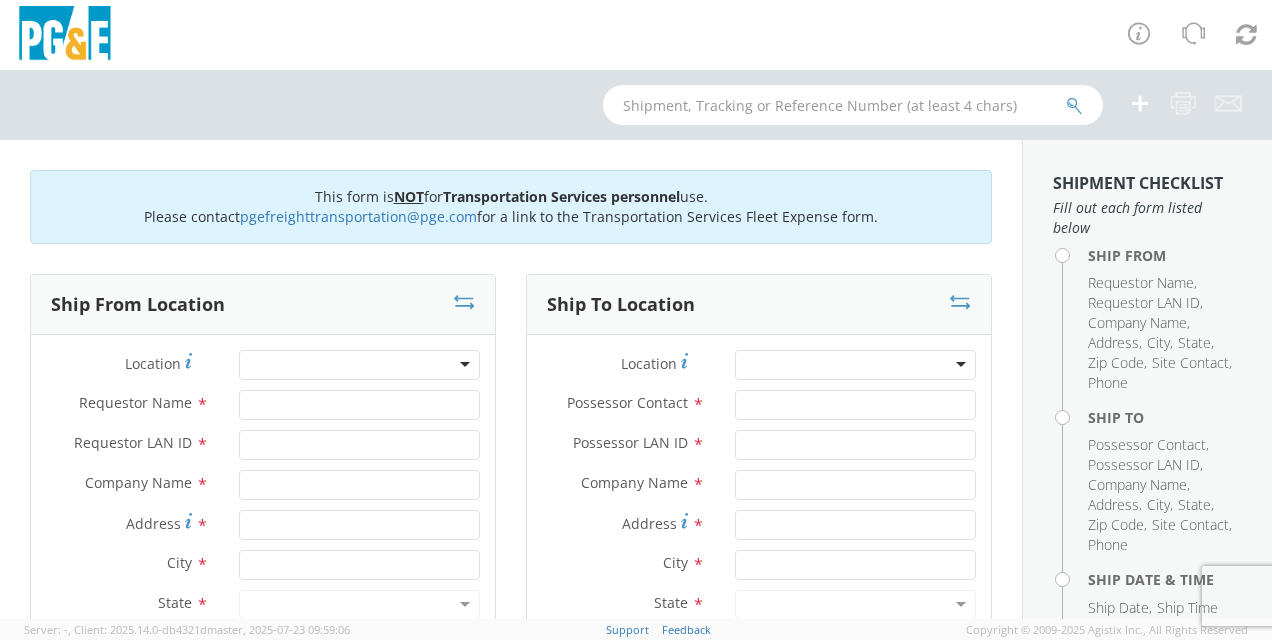 scroll, scrollTop: 0, scrollLeft: 0, axis: both 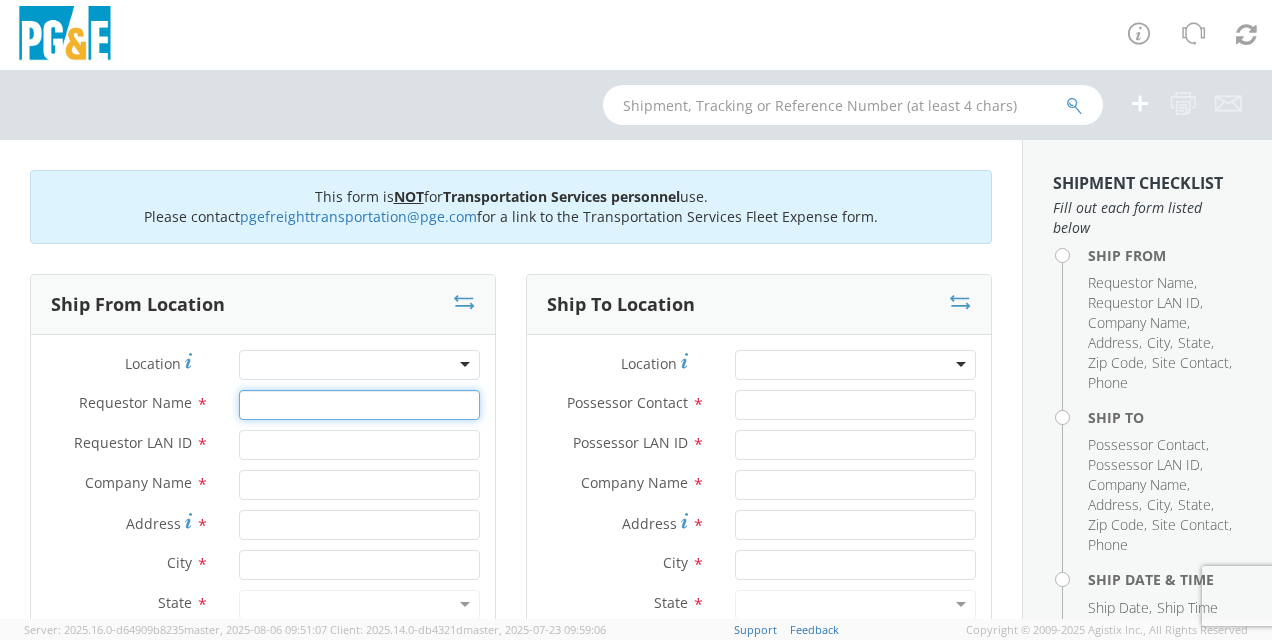 click on "Requestor Name        *" at bounding box center (359, 405) 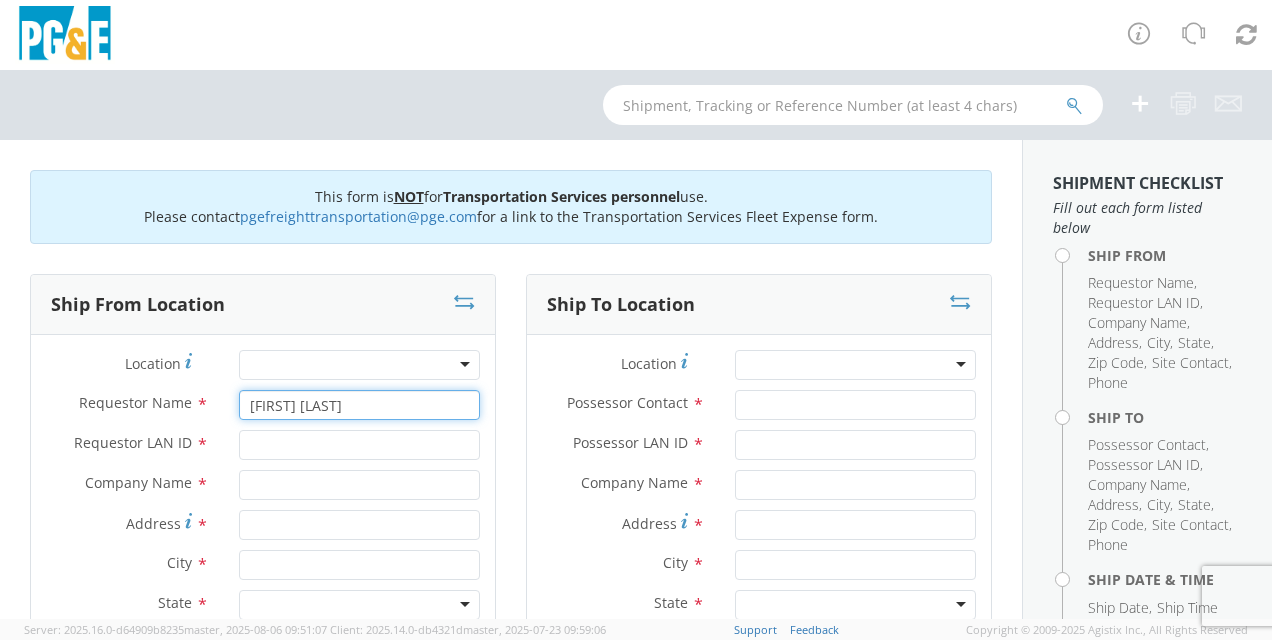 type on "[FIRST] [LAST]" 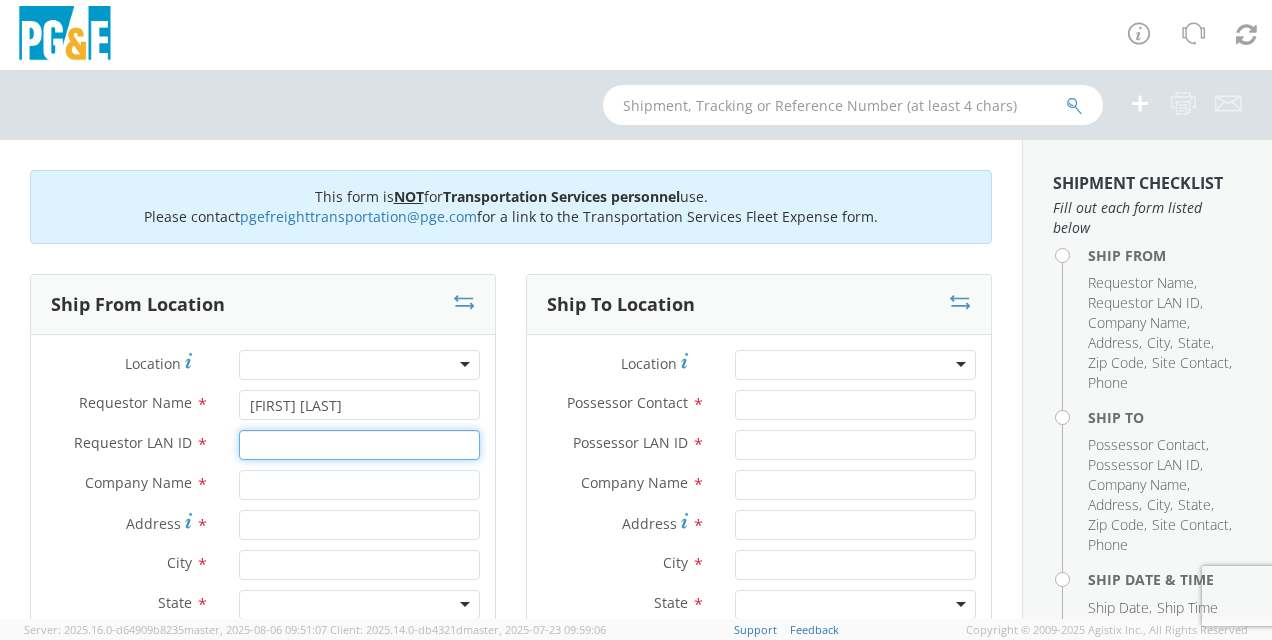 click on "Requestor LAN ID        *" at bounding box center [359, 445] 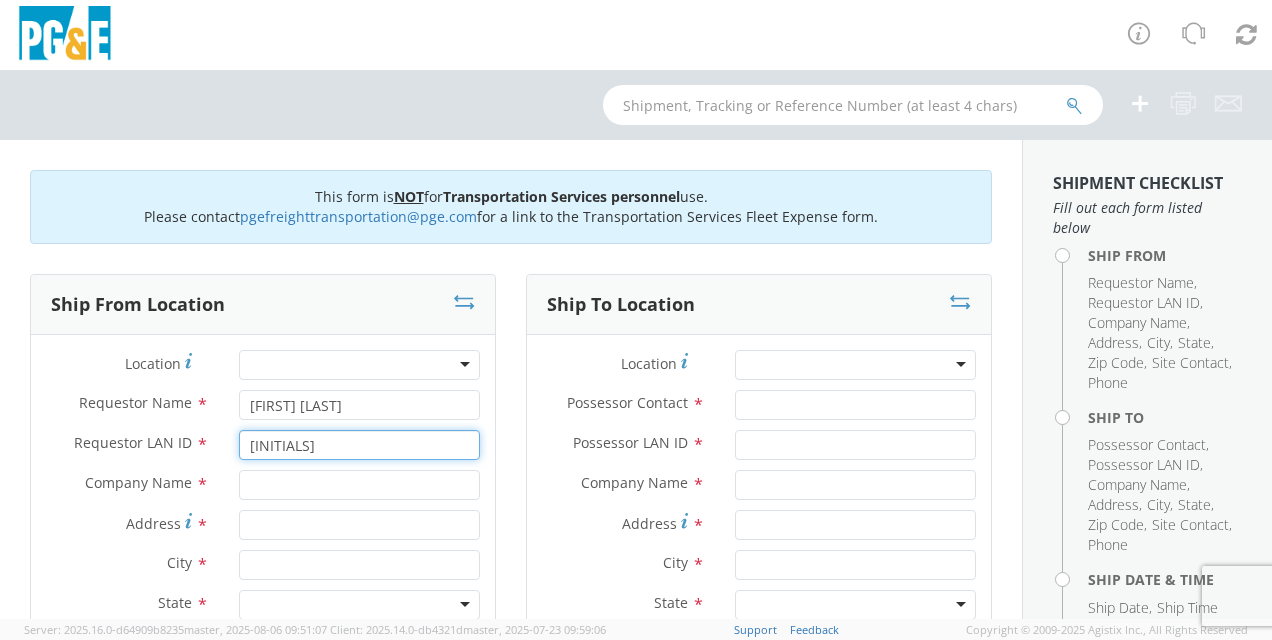 type on "[INITIALS]" 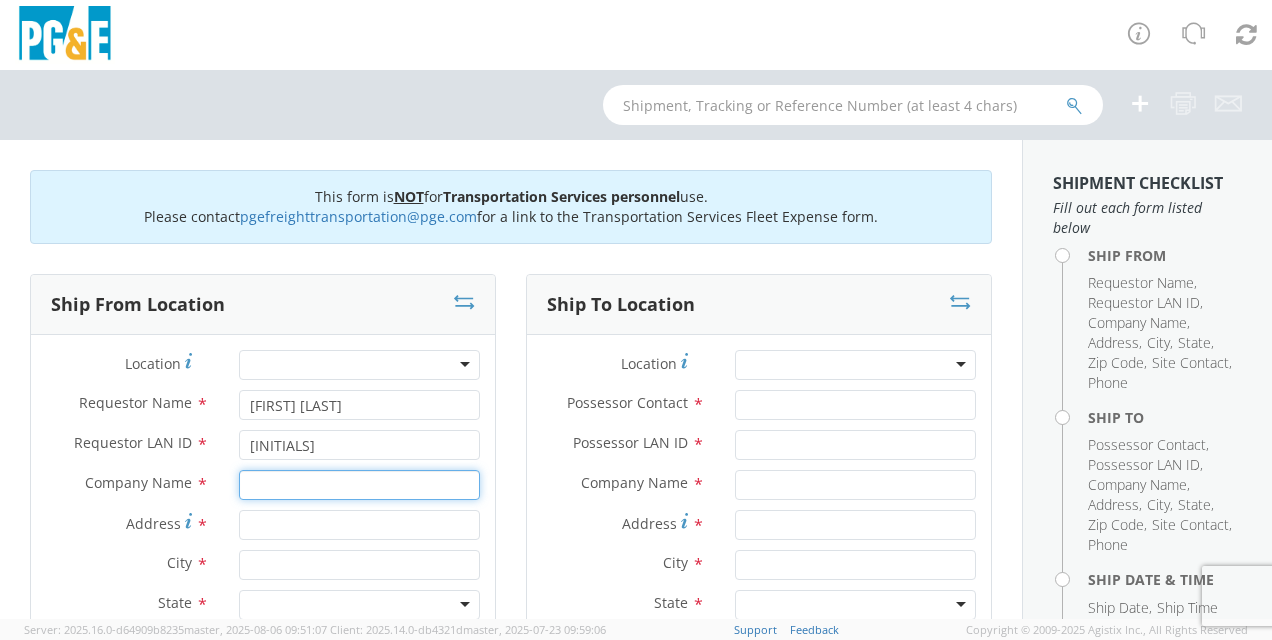 click at bounding box center (359, 485) 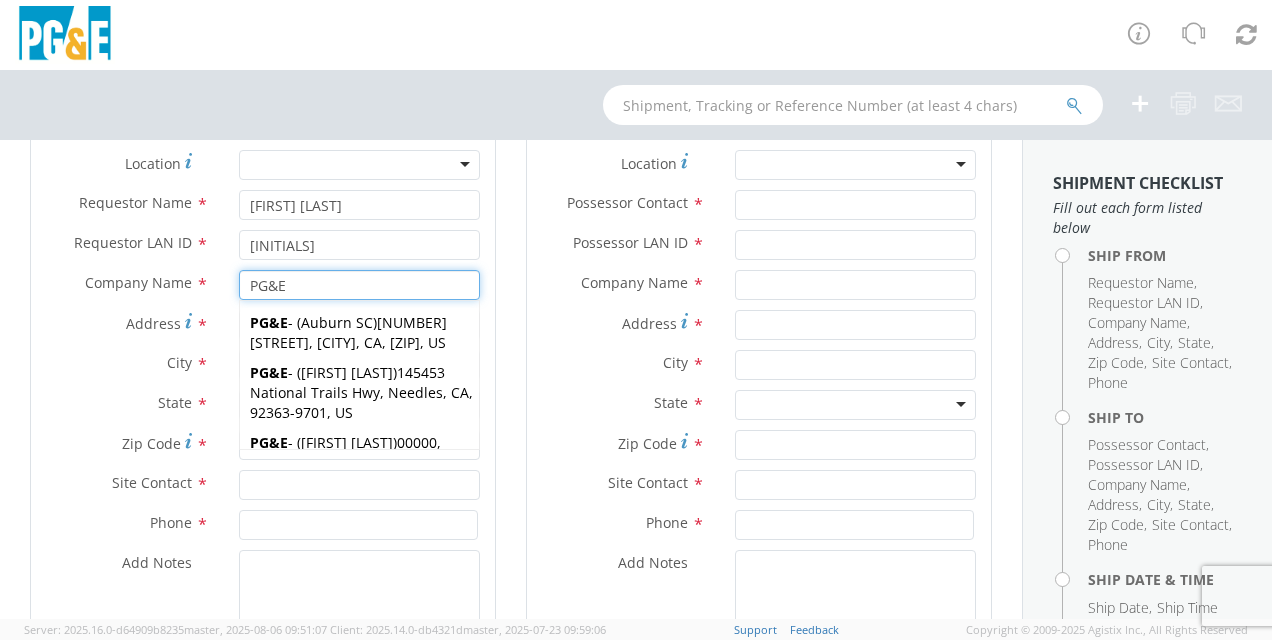 scroll, scrollTop: 300, scrollLeft: 0, axis: vertical 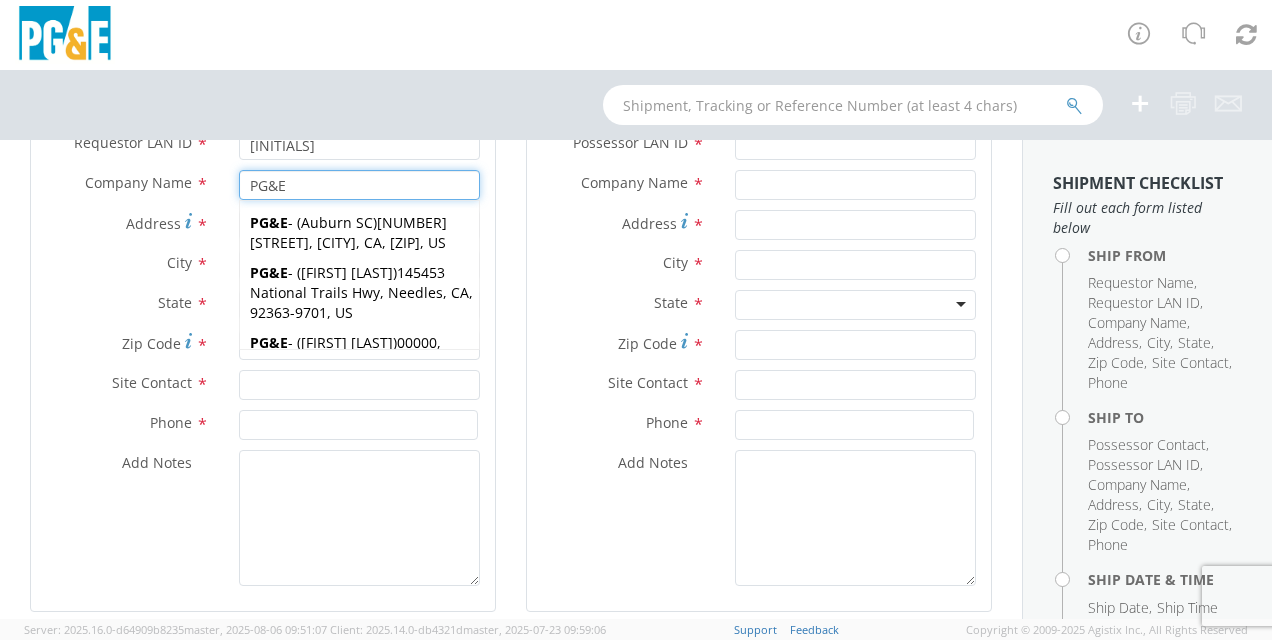 type on "PG&E" 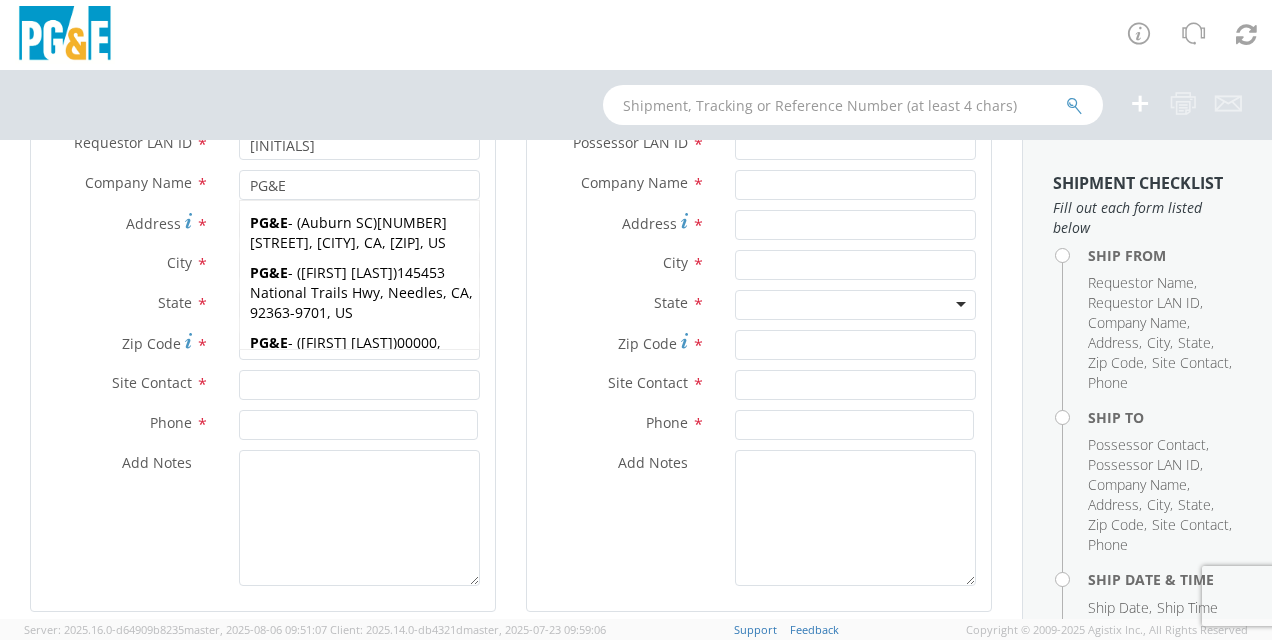 click on "Ship From Location Location * (OBSOLETE) BURNEY SC - GC TRAILER (OBSOLETE) BURNEY SC - HYDRO TRAILER (OBSOLETE) OROVILLE SC - OFFICE TRAILER Alameda Office All Others Alpine Sub Alta - Drum-Spaulding (FERC 2310) and Alta PH Alta SC American Truck and Trailer Angels Camp / Motherlode SC Antioch CSO Antioch Gas Operations HQ Antioch Sub Arcata - Jane's Creek Substation Atlantic Sub ATWATER SUBSTATION CAMPUS Auberry SC - Hydro HQ - DWLG Auburn CSO Auburn Regional SC Auburn SC Auburn SC - Engineering Building Avenal PO Box 129 Bahia Substation - Benicia Bakersfield - 3551 Pegasus Dr Bakersfield CSO Bakersfield Office Bakersfield SC - Garage Bakersfield Sub Balch Camp - HQ - FERC 175 Barton Sub Belle Haven Sub Bellevue Sub Bellota Sub Belmont SC - Garage Belmont Sub Benicia Office & Warehouse Benton Sub Berkeley CSO Bethany Compressor Station Bolinas Substation Borden Sub Brentwood Sta - Compressor Brentwood Sub Brentwood Town Centre Prof Ctr Brisa GC Yard Lodi" at bounding box center (263, 305) 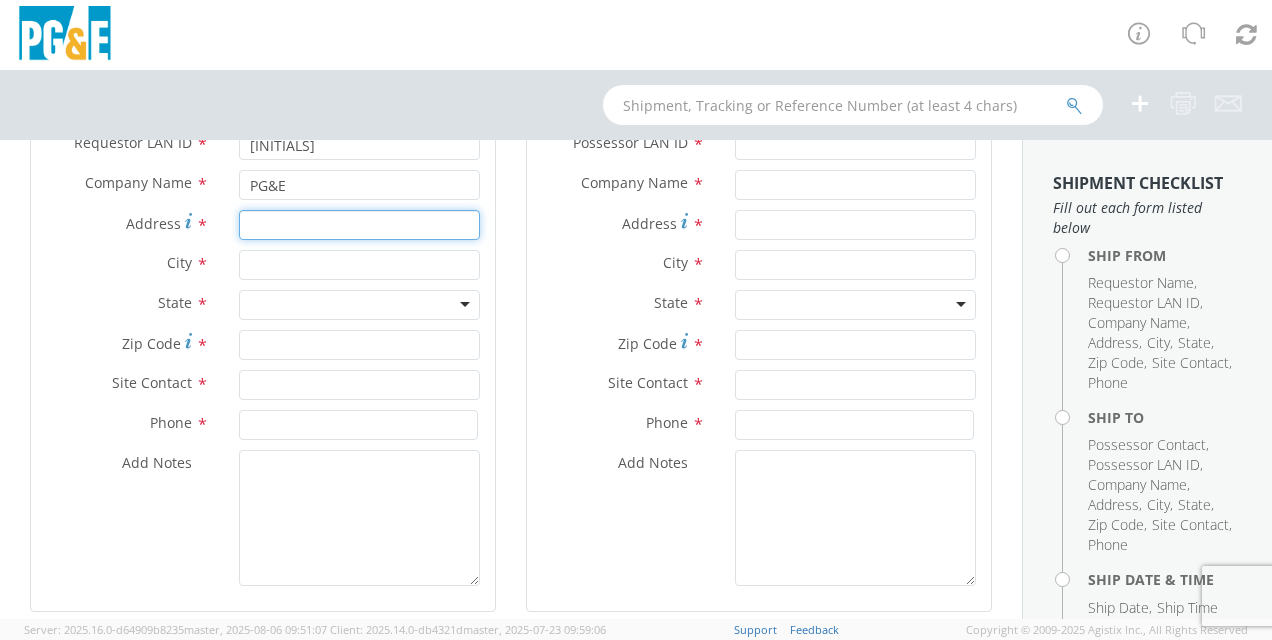 click on "Address        *" at bounding box center (359, 225) 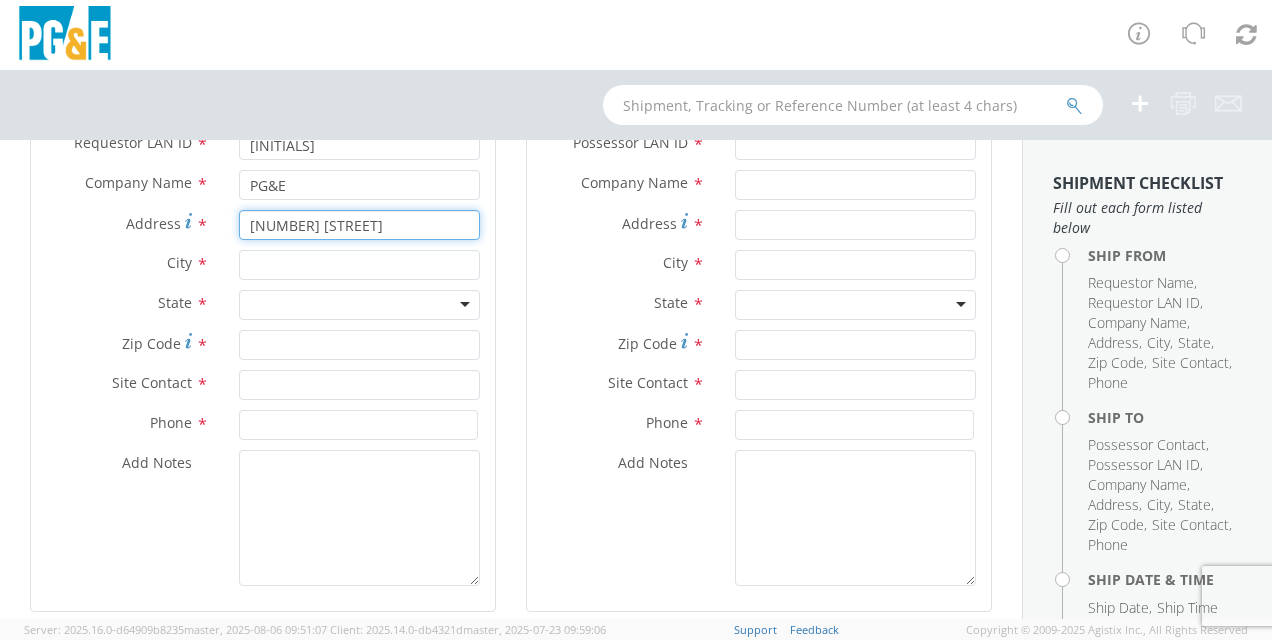 type on "[NUMBER] [STREET]" 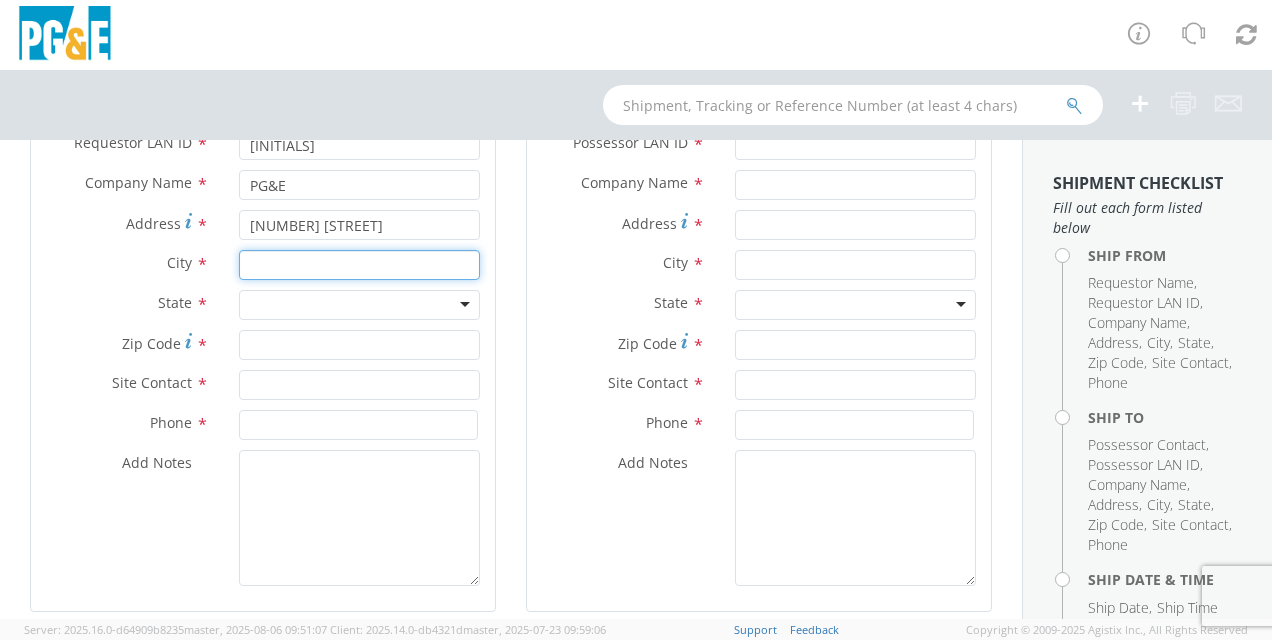 click at bounding box center [359, 265] 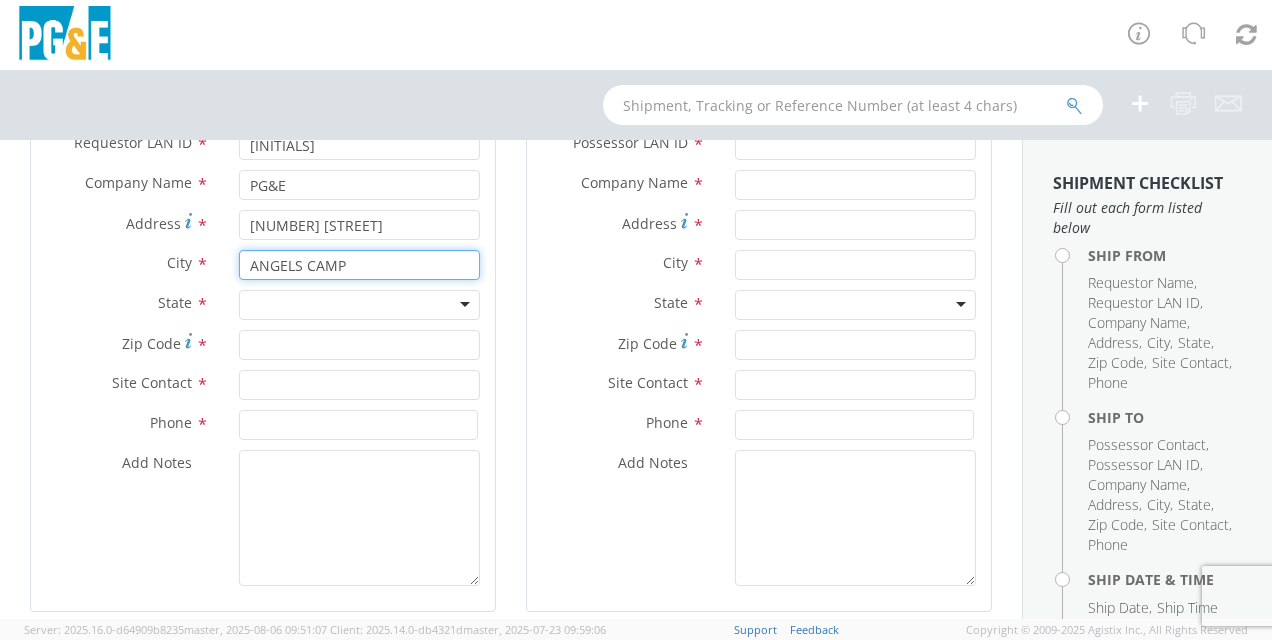 type on "ANGELS CAMP" 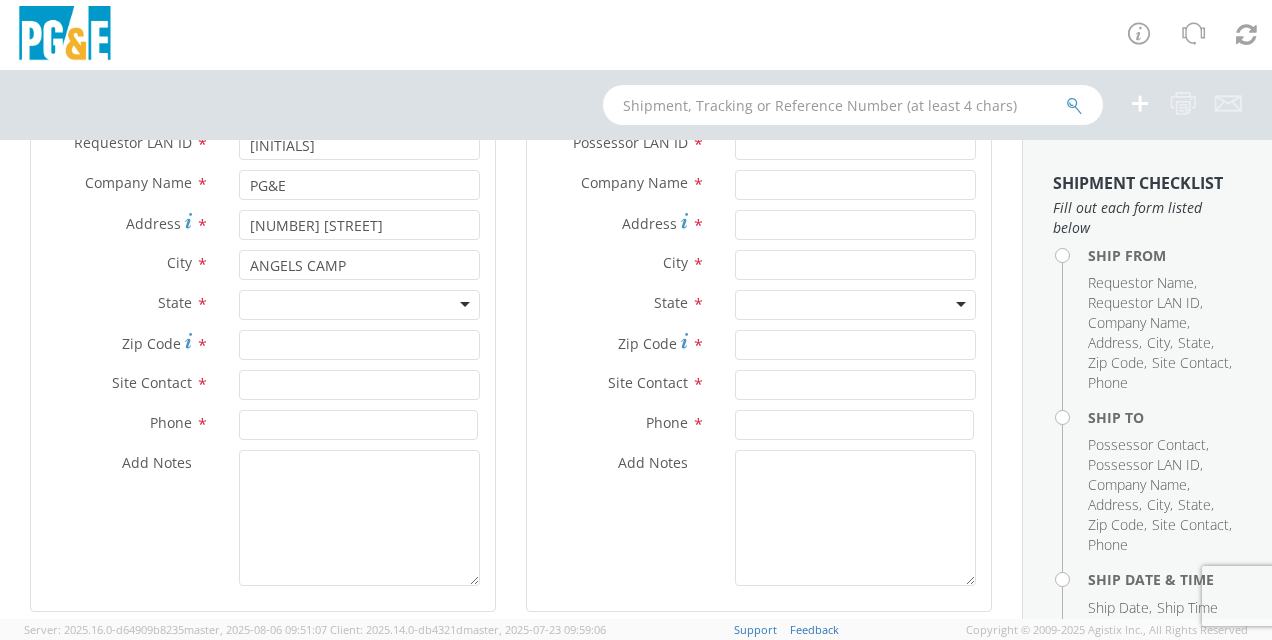 click at bounding box center [359, 305] 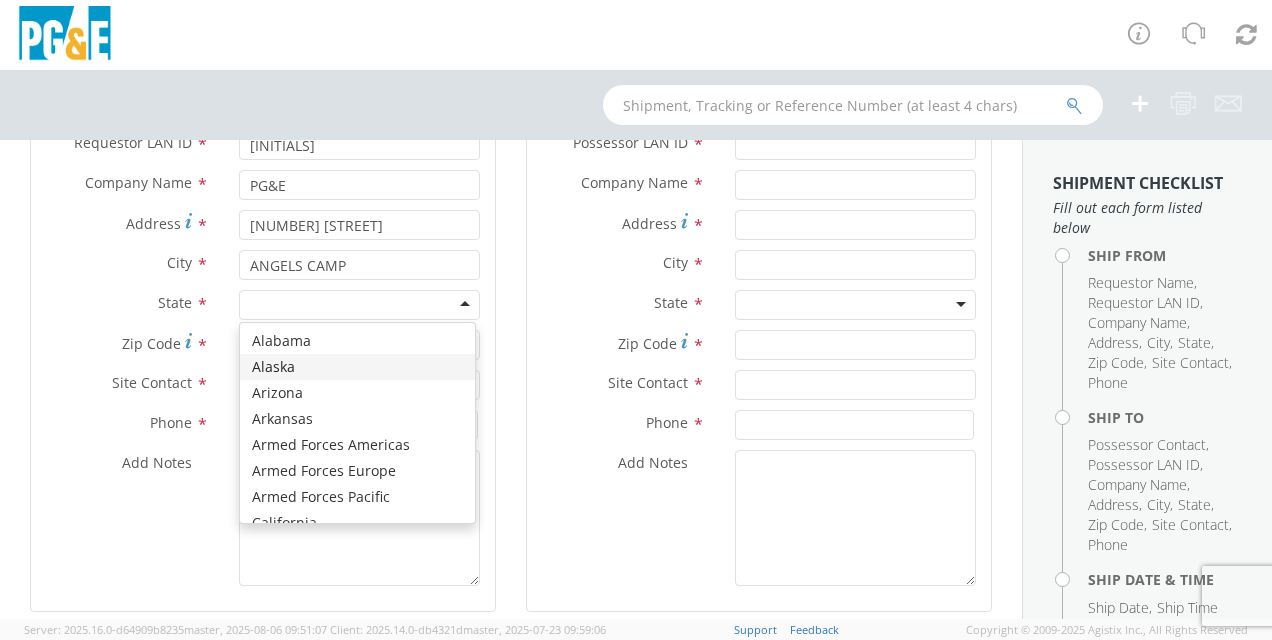 scroll, scrollTop: 100, scrollLeft: 0, axis: vertical 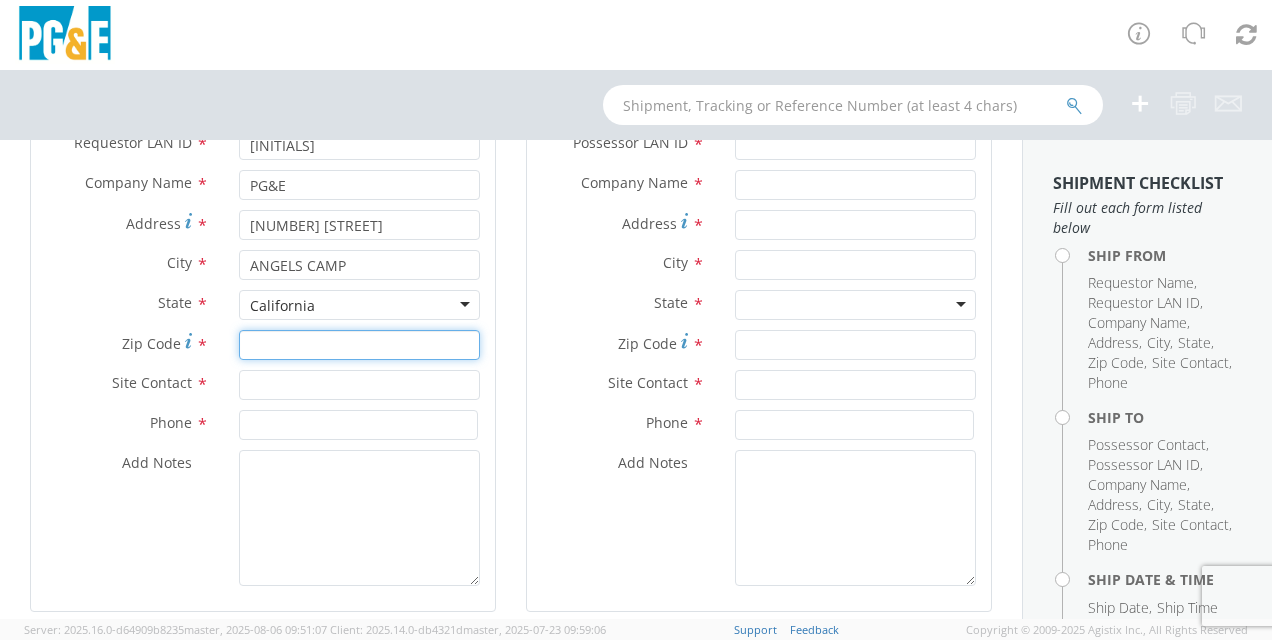 click on "Zip Code        *" at bounding box center [359, 345] 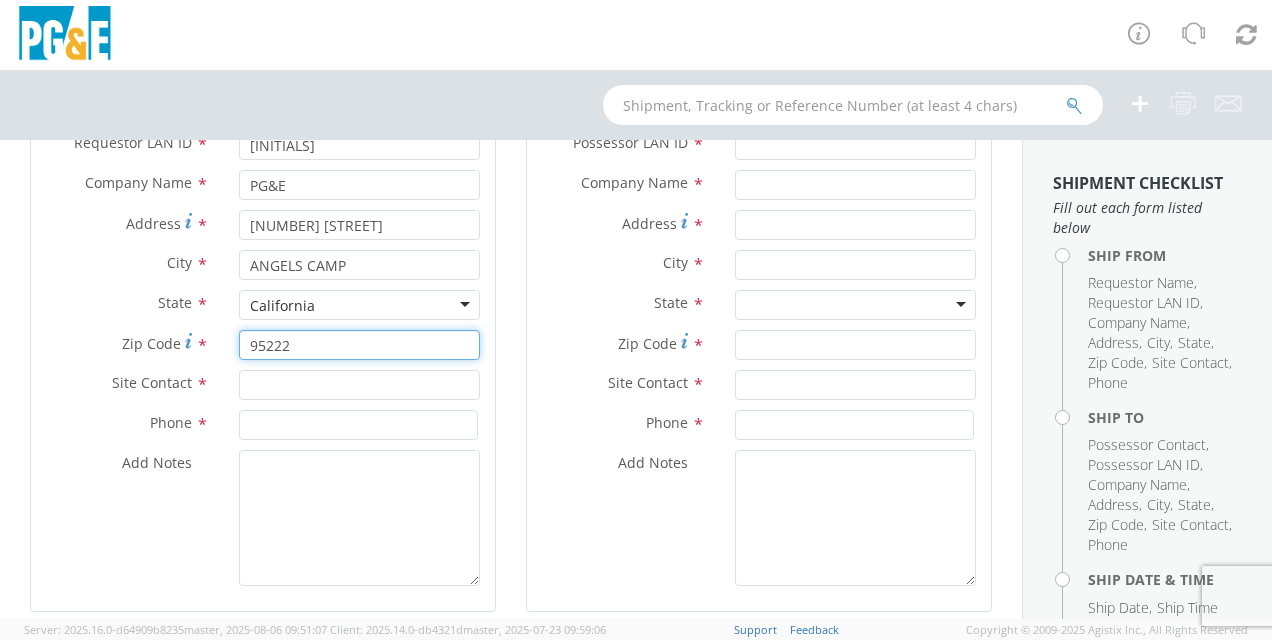 type on "95222" 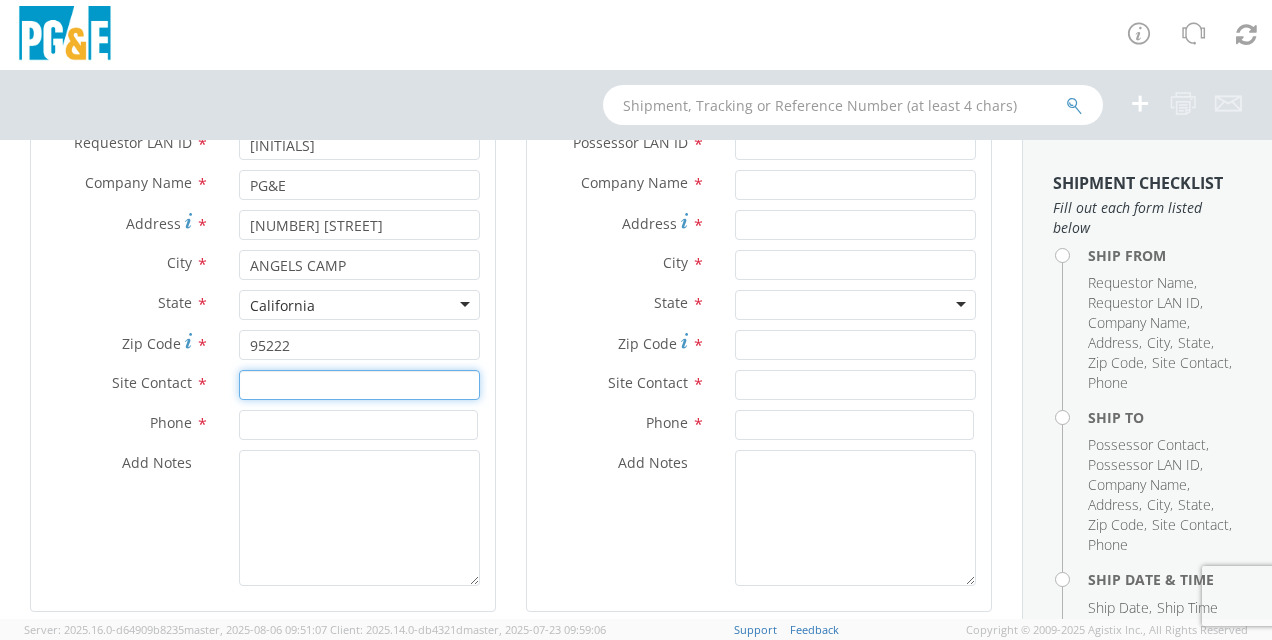 click at bounding box center (359, 385) 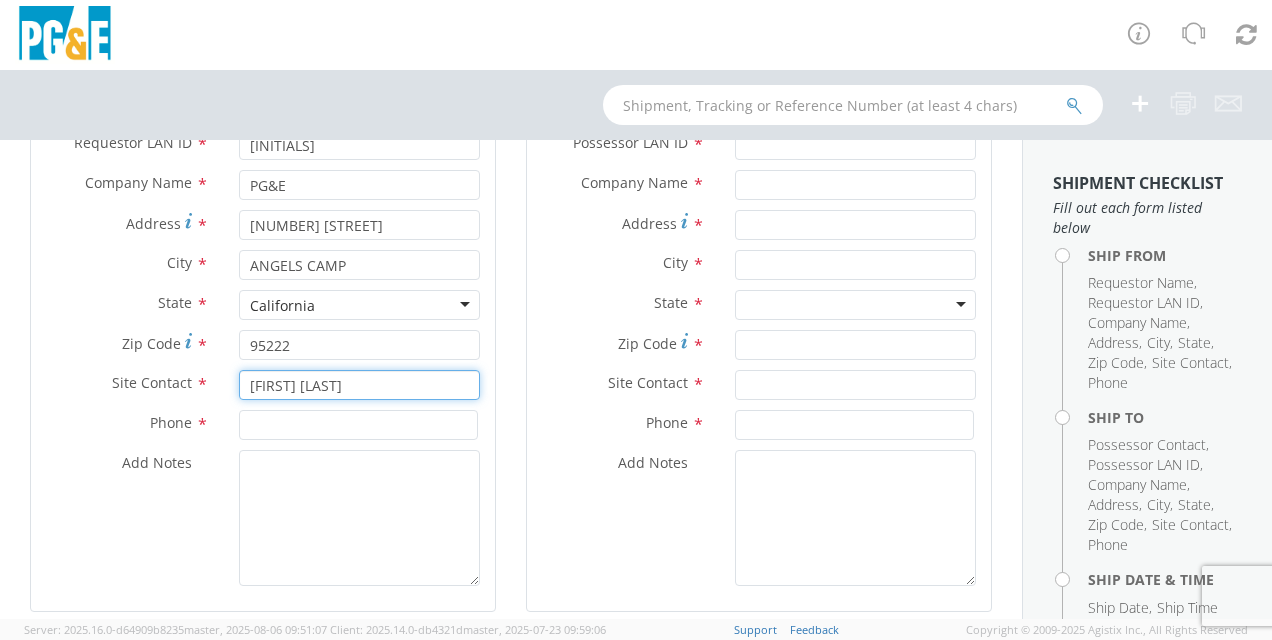 type on "[FIRST] [LAST]" 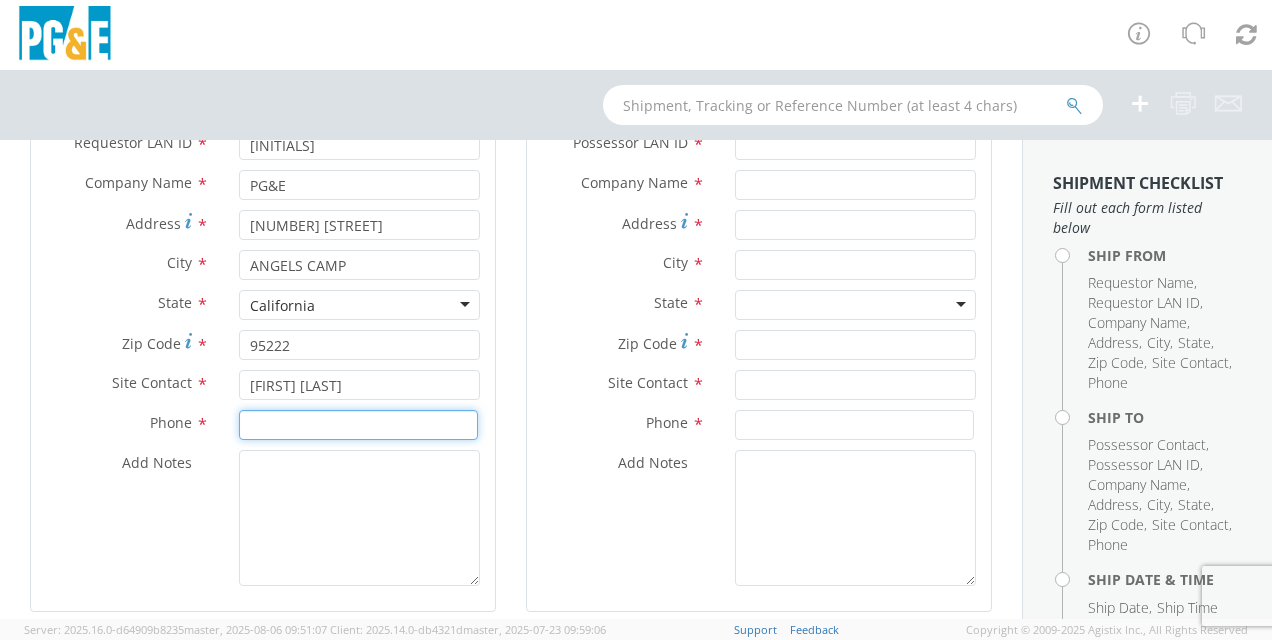 click at bounding box center (358, 425) 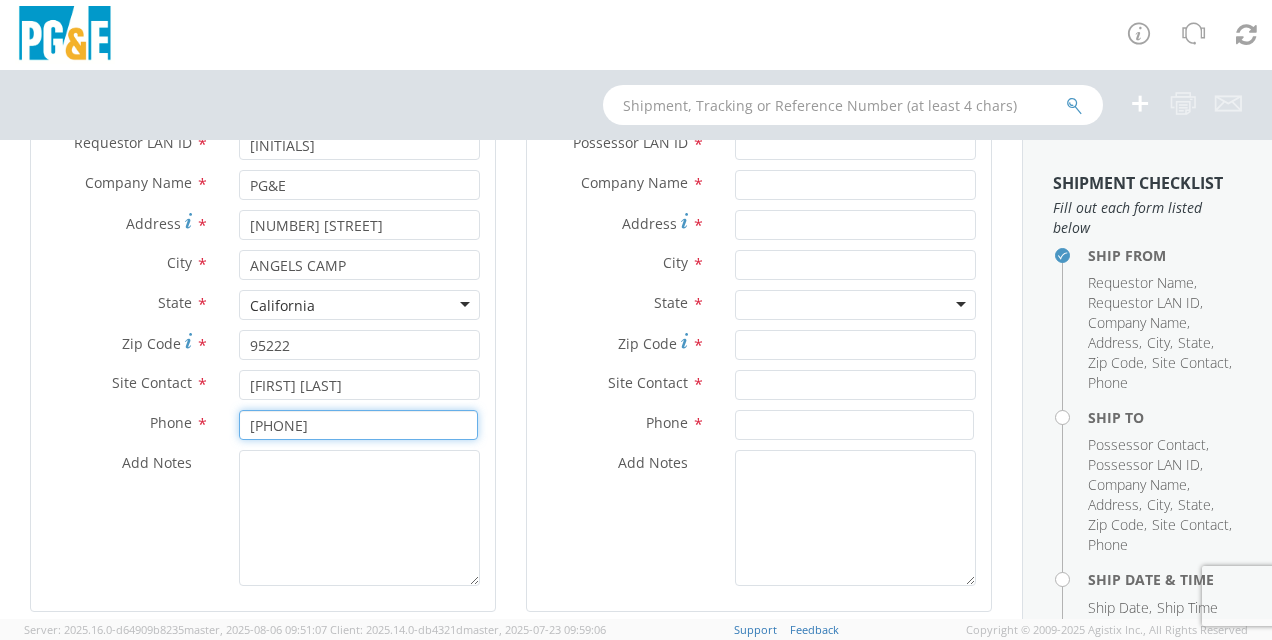 type on "[PHONE]" 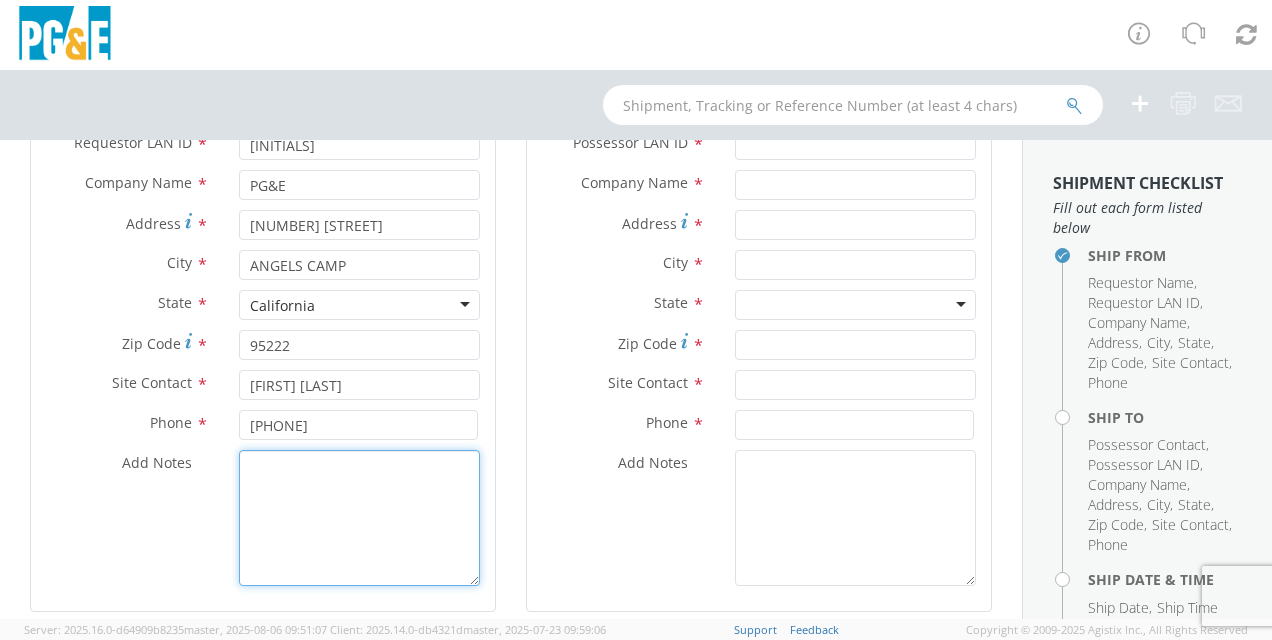 click on "Add Notes        *" at bounding box center [359, 518] 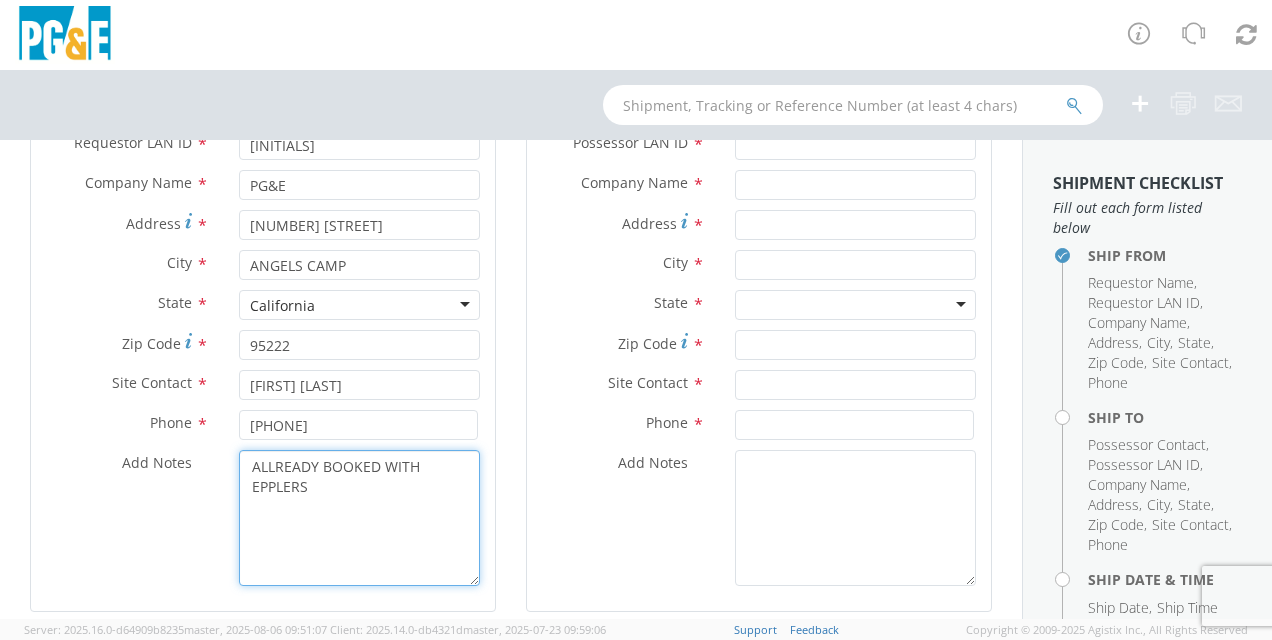 type on "ALLREADY BOOKED WITH EPPLERS" 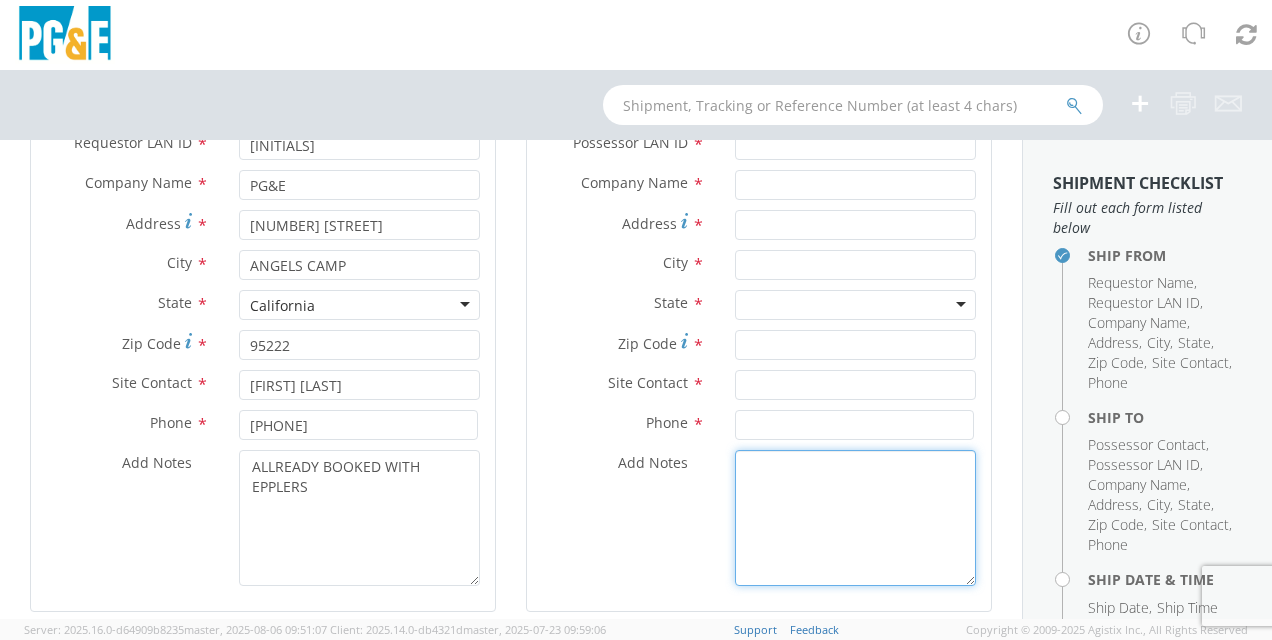click on "Add Notes        *" at bounding box center [855, 518] 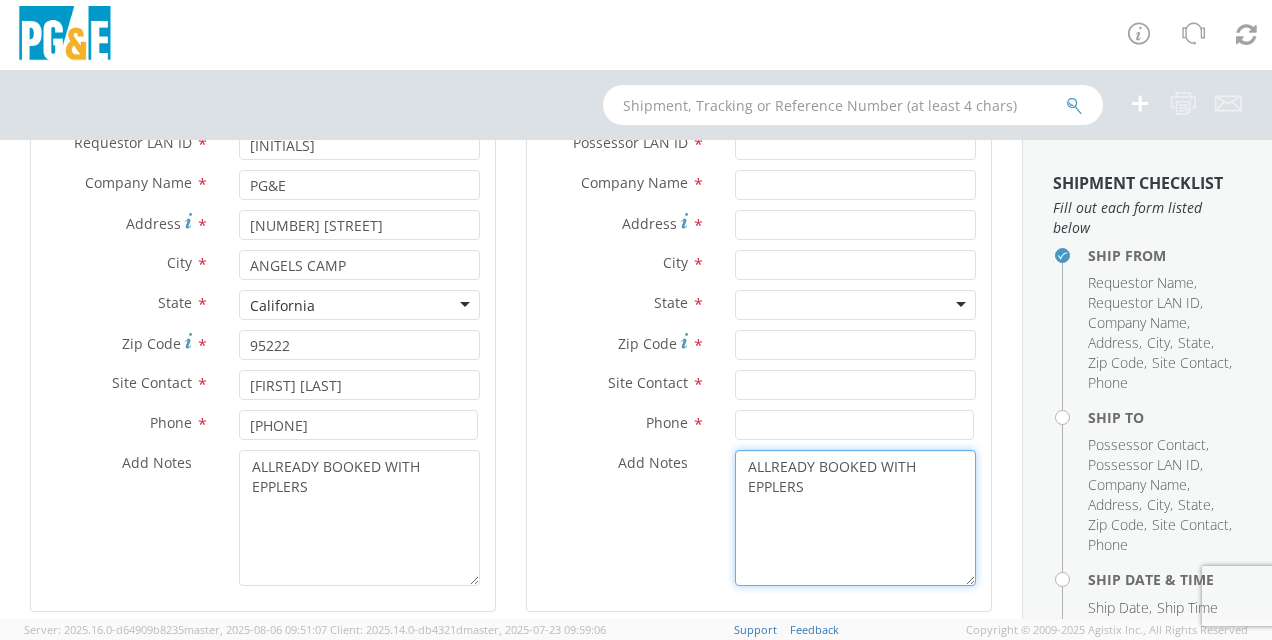 type on "ALLREADY BOOKED WITH EPPLERS" 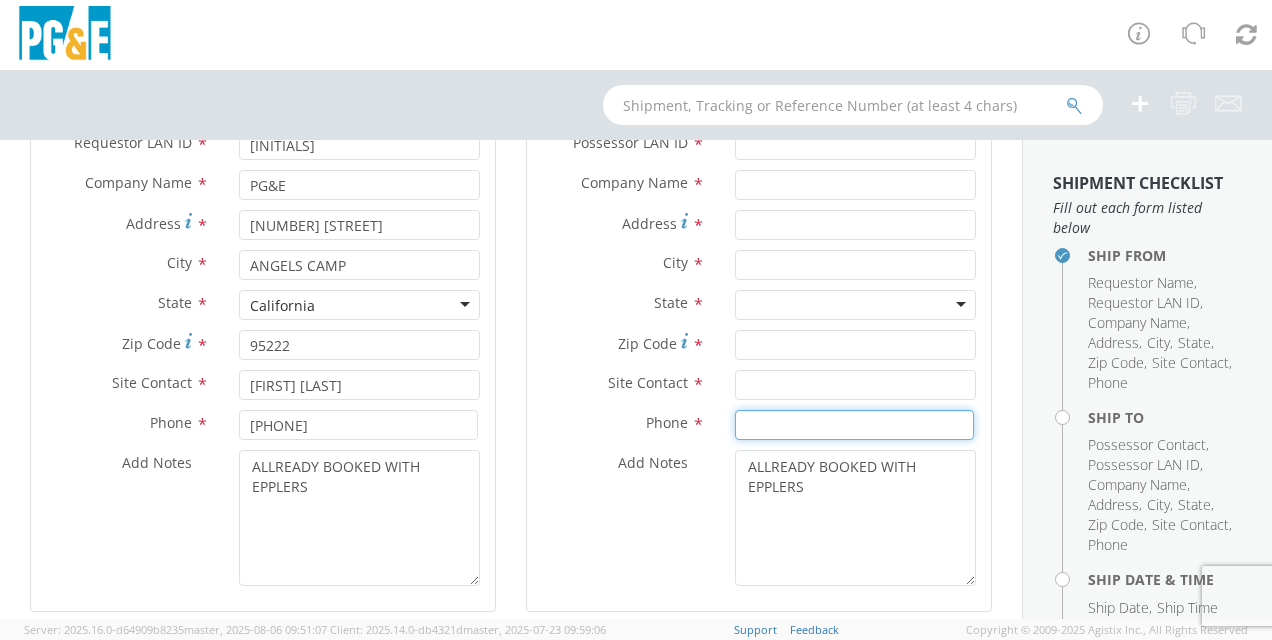 click at bounding box center [854, 425] 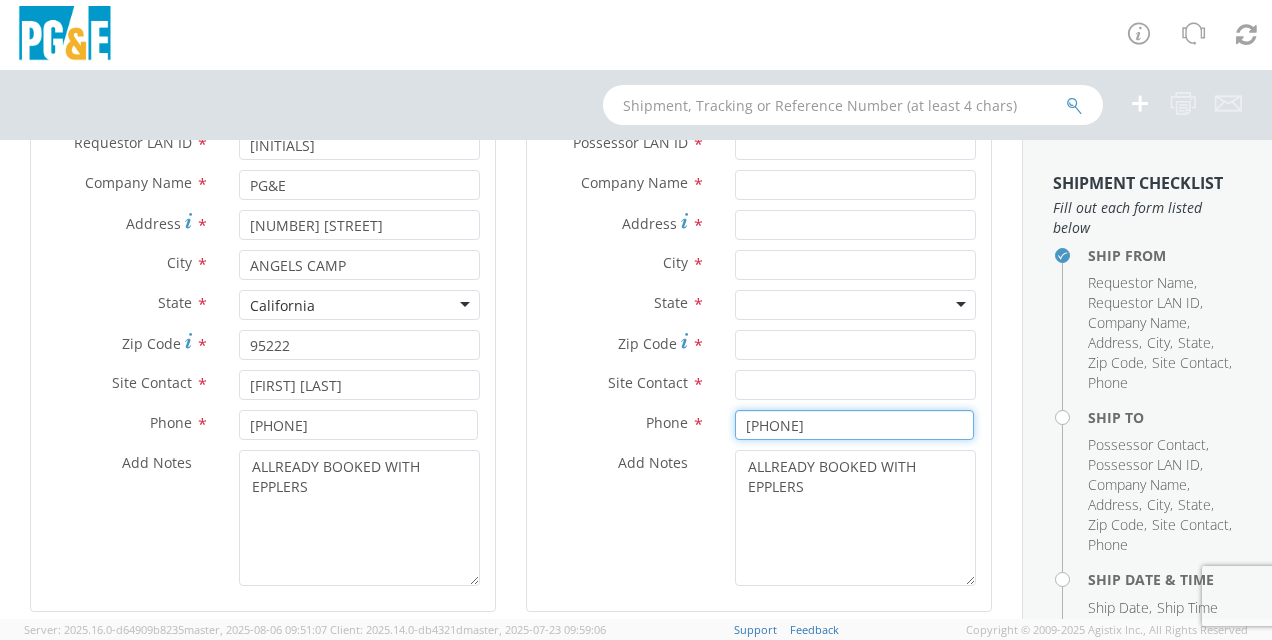 type on "[PHONE]" 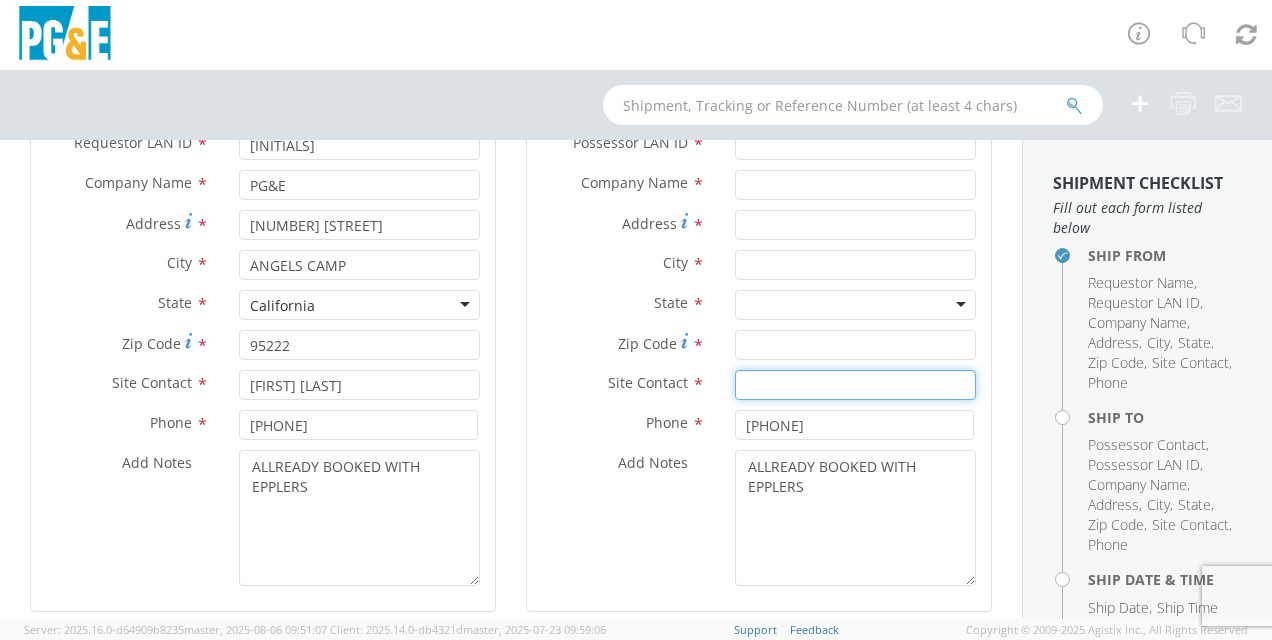 click at bounding box center (855, 385) 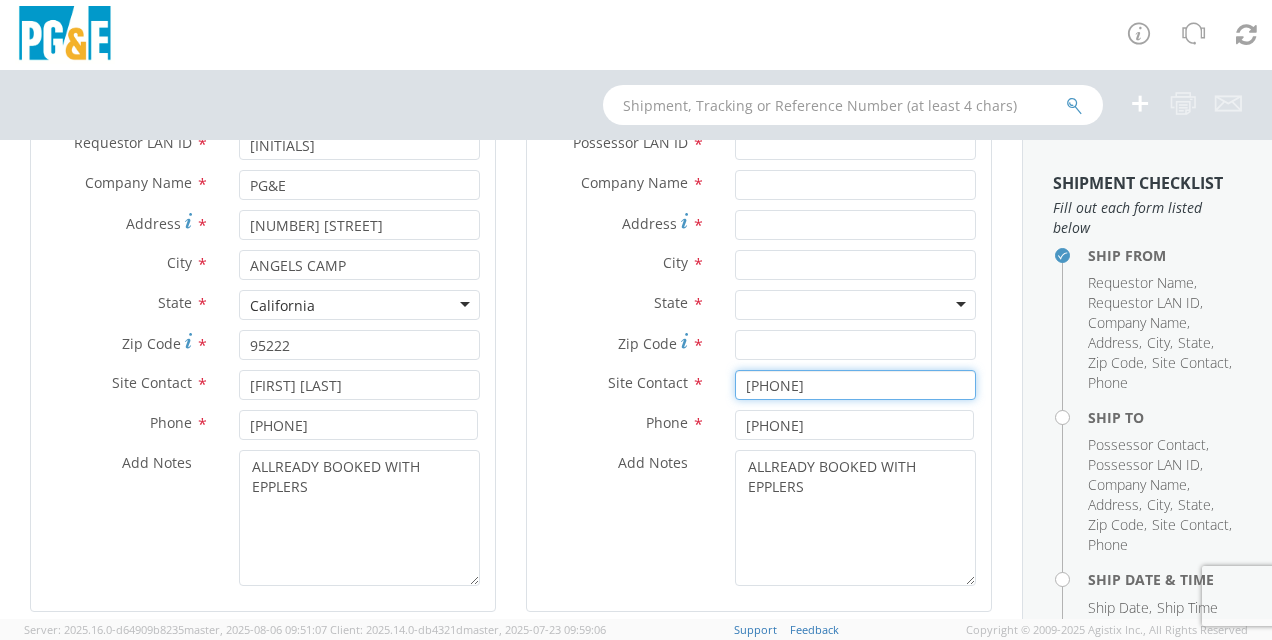 scroll, scrollTop: 100, scrollLeft: 0, axis: vertical 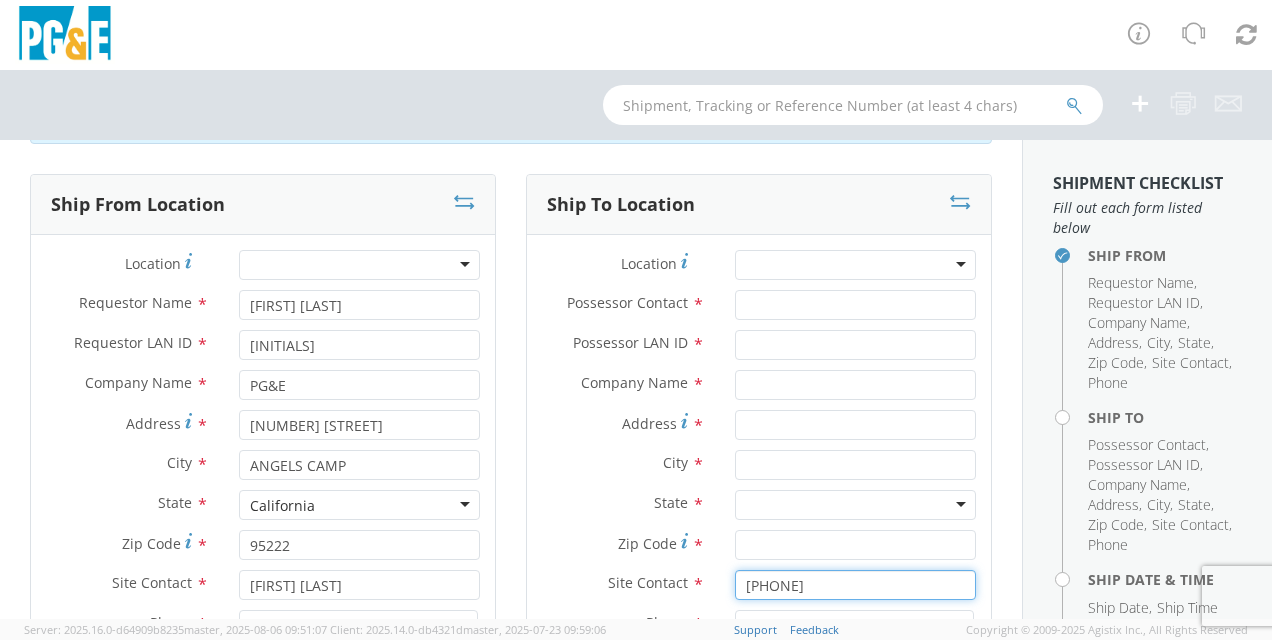 type on "[PHONE]" 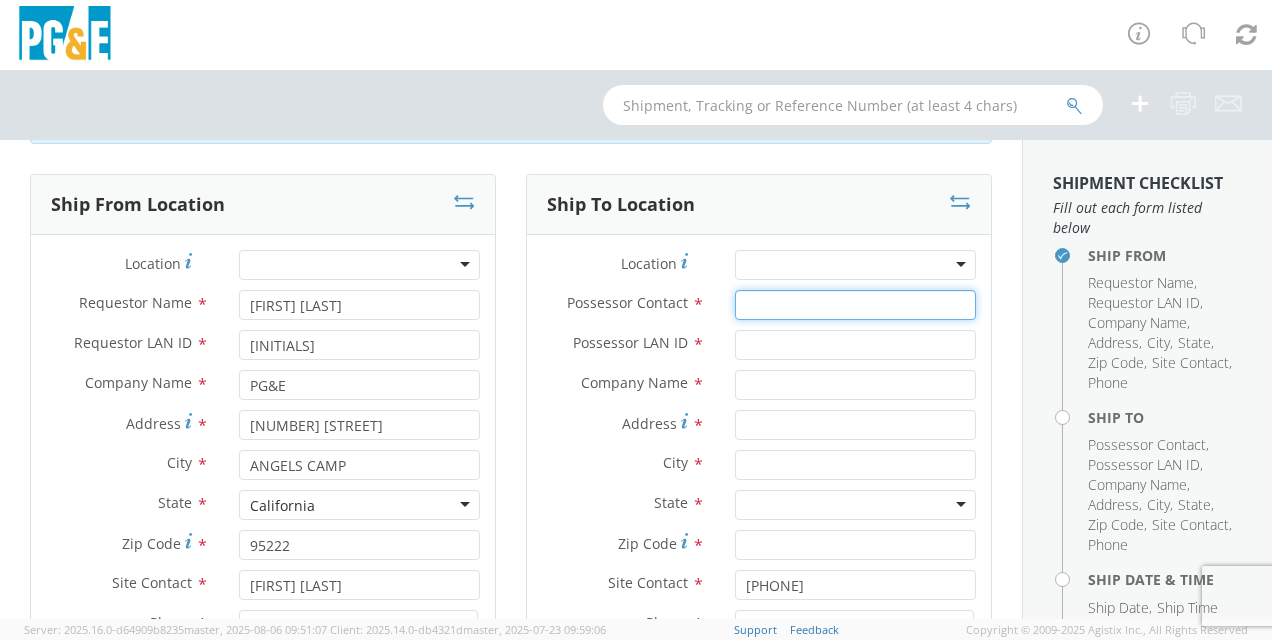 click on "Possessor Contact        *" at bounding box center [855, 305] 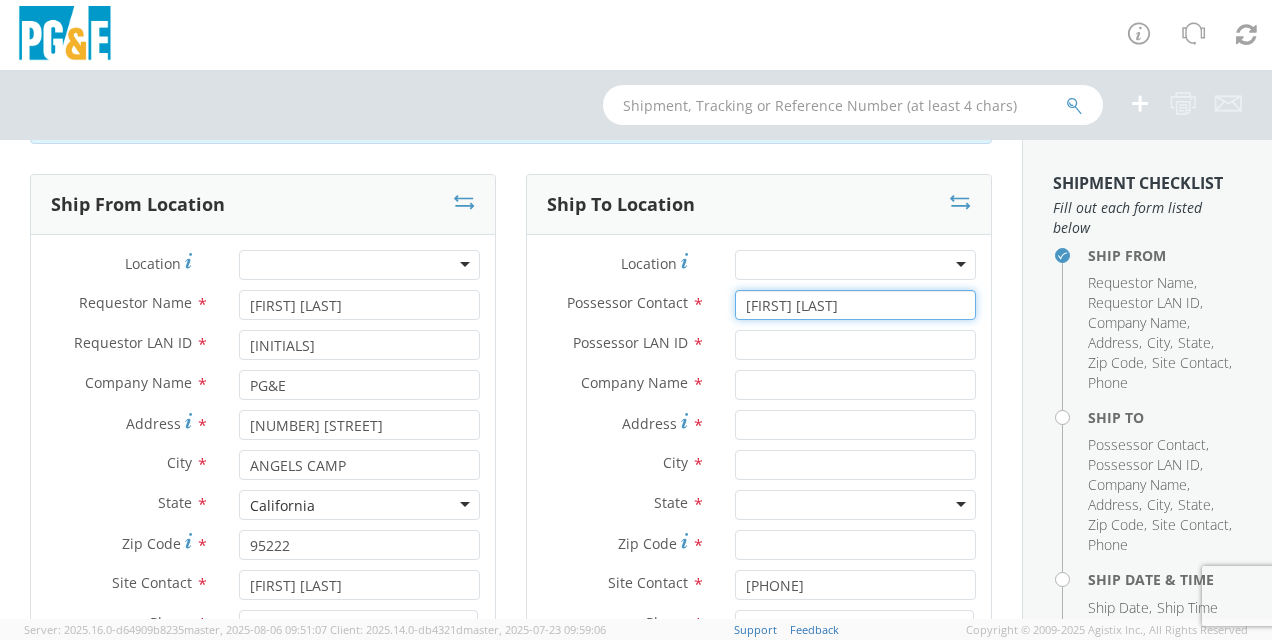 type on "[FIRST] [LAST]" 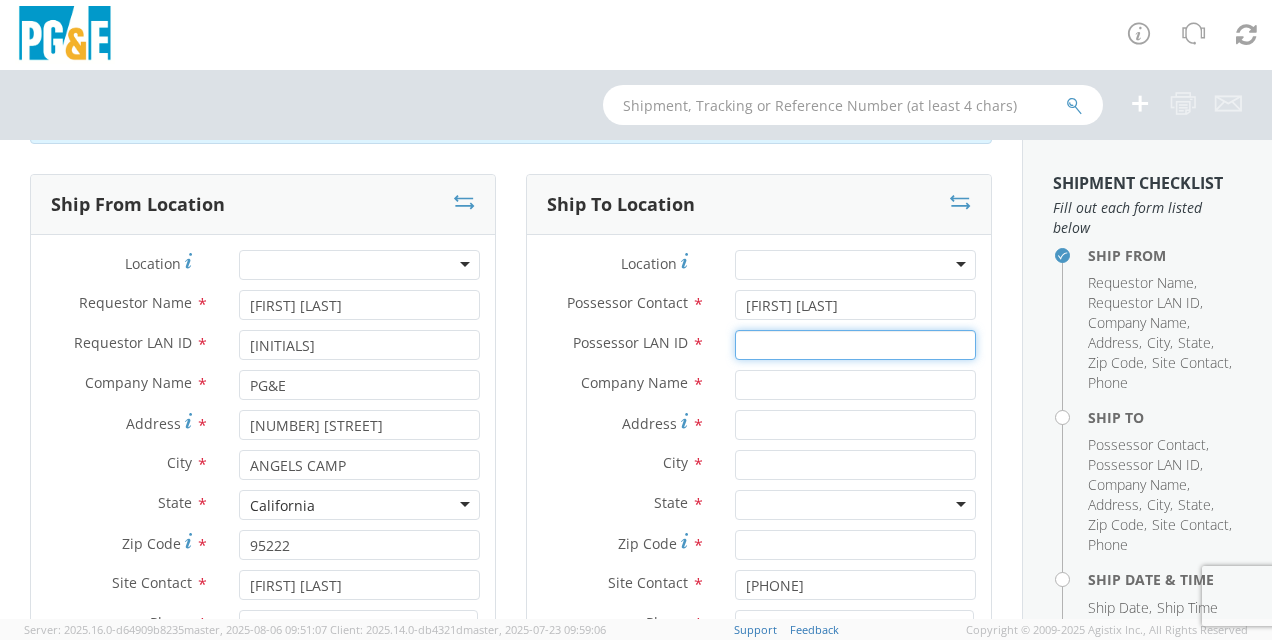 click on "Possessor LAN ID        *" at bounding box center [855, 345] 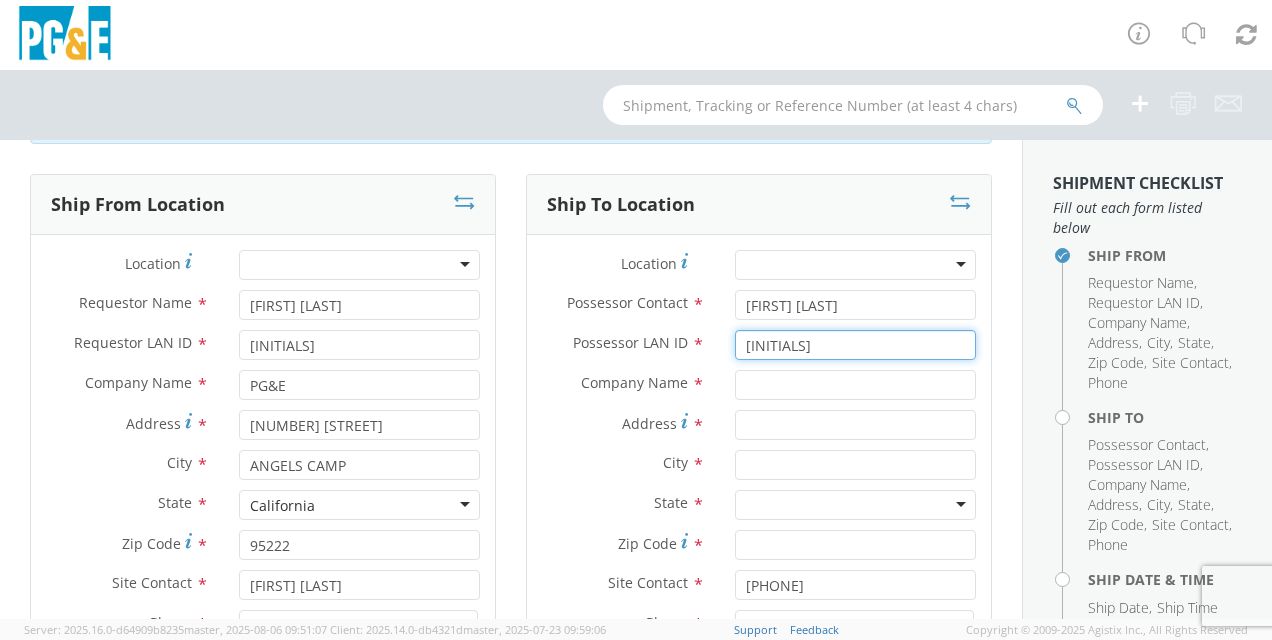 type on "[INITIALS]" 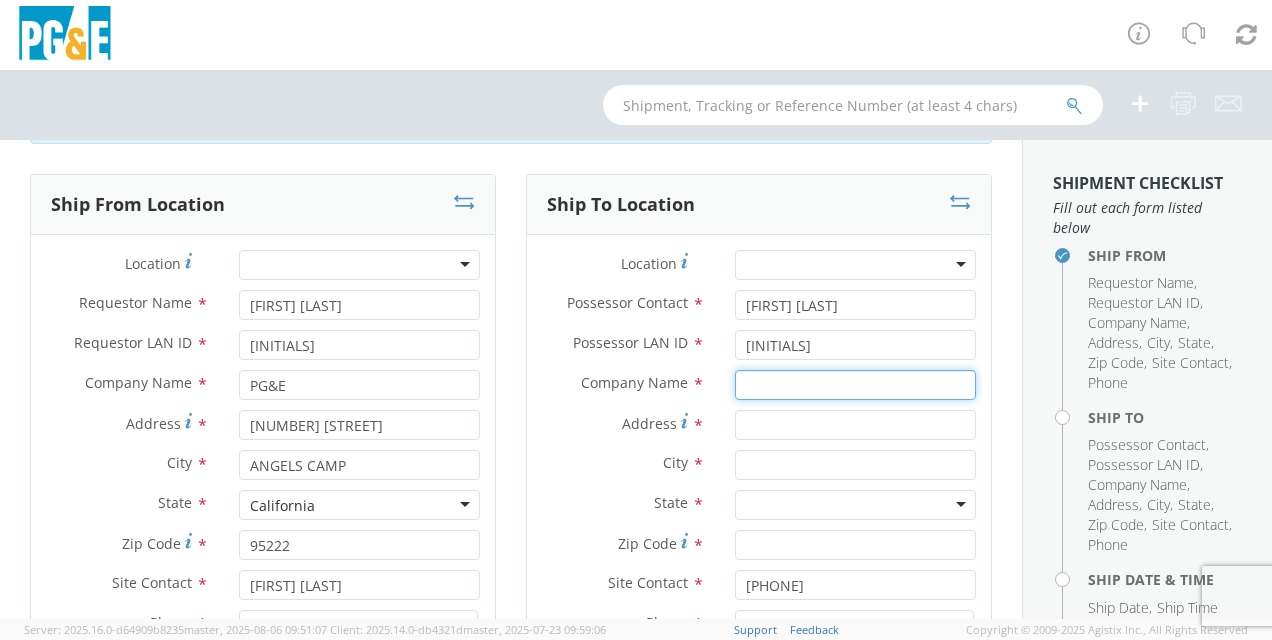 click at bounding box center [855, 385] 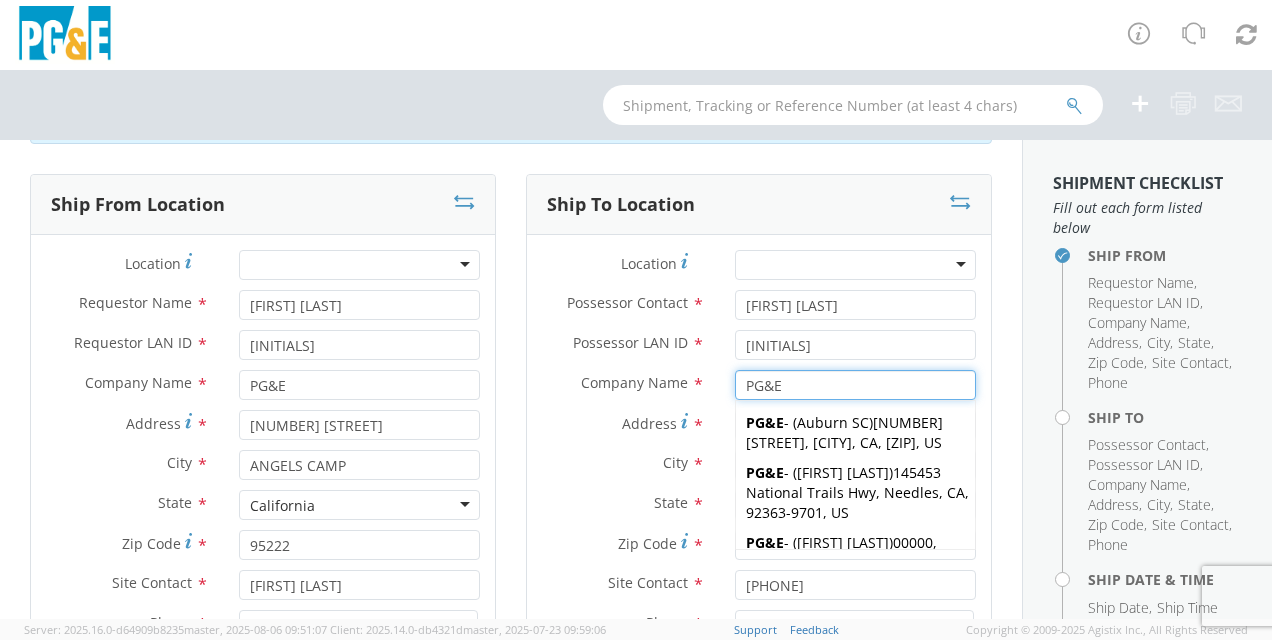 type on "PG&E" 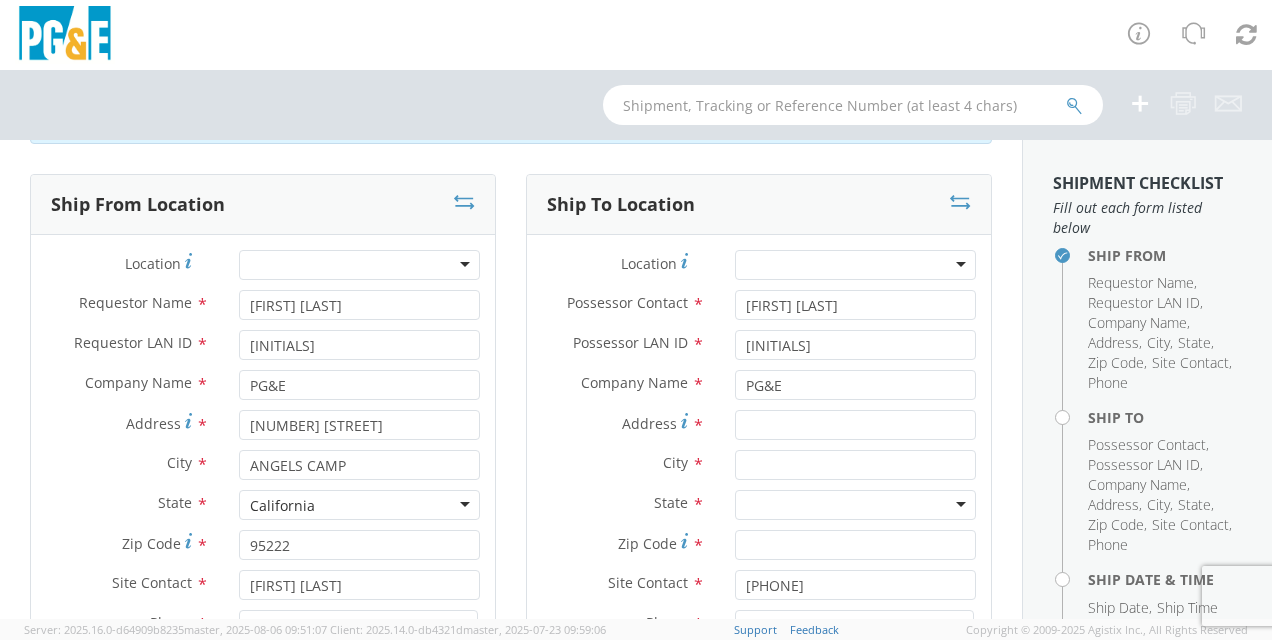 click on "Ship From Location Location * (OBSOLETE) BURNEY SC - GC TRAILER (OBSOLETE) BURNEY SC - HYDRO TRAILER (OBSOLETE) OROVILLE SC - OFFICE TRAILER Alameda Office All Others Alpine Sub Alta - Drum-Spaulding (FERC 2310) and Alta PH Alta SC American Truck and Trailer Angels Camp / Motherlode SC Antioch CSO Antioch Gas Operations HQ Antioch Sub Arcata - Jane's Creek Substation Atlantic Sub ATWATER SUBSTATION CAMPUS Auberry SC - Hydro HQ - DWLG Auburn CSO Auburn Regional SC Auburn SC Auburn SC - Engineering Building Avenal PO Box 129 Bahia Substation - Benicia Bakersfield - 3551 Pegasus Dr Bakersfield CSO Bakersfield Office Bakersfield SC - Garage Bakersfield Sub Balch Camp - HQ - FERC 175 Barton Sub Belle Haven Sub Bellevue Sub Bellota Sub Belmont SC - Garage Belmont Sub Benicia Office & Warehouse Benton Sub Berkeley CSO Bethany Compressor Station Bolinas Substation Borden Sub Brentwood Sta - Compressor Brentwood Sub Brentwood Town Centre Prof Ctr Brisa GC Yard Lodi" at bounding box center (263, 505) 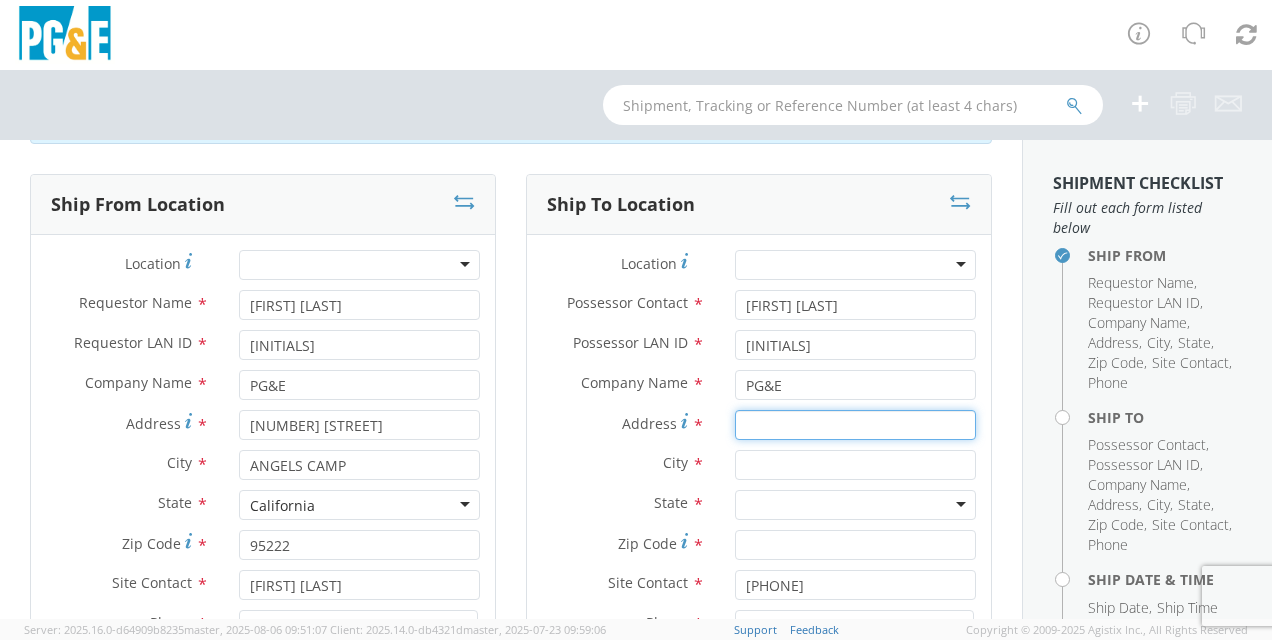 click on "Address        *" at bounding box center [855, 425] 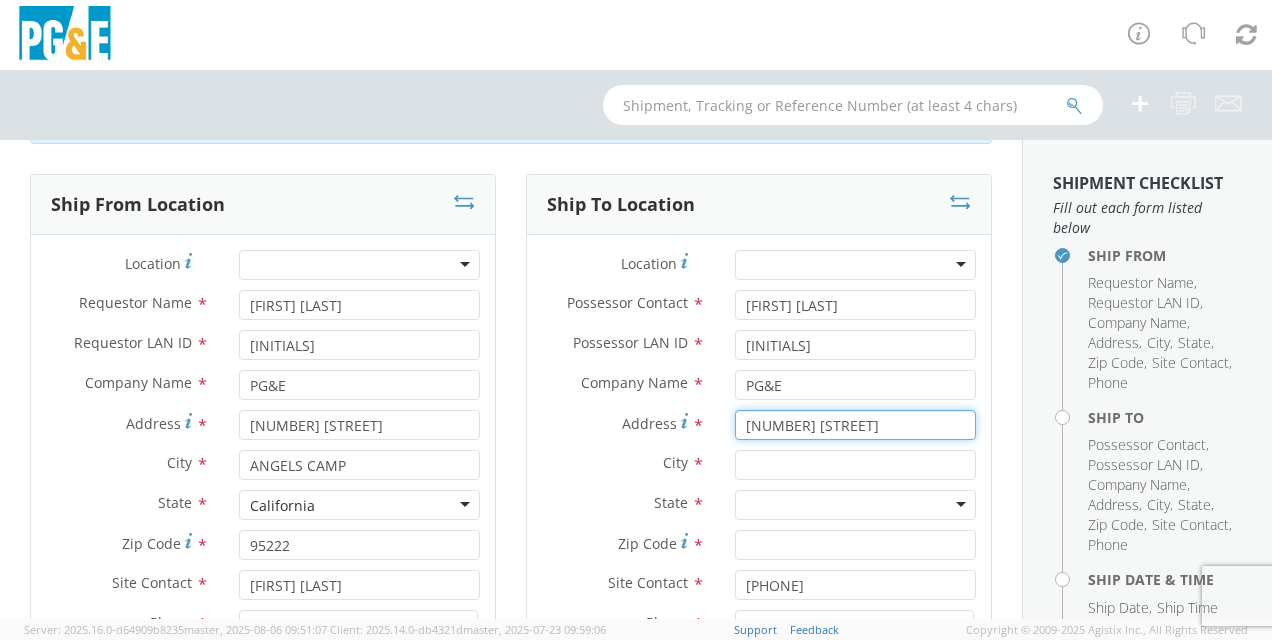 type on "[NUMBER] [STREET]" 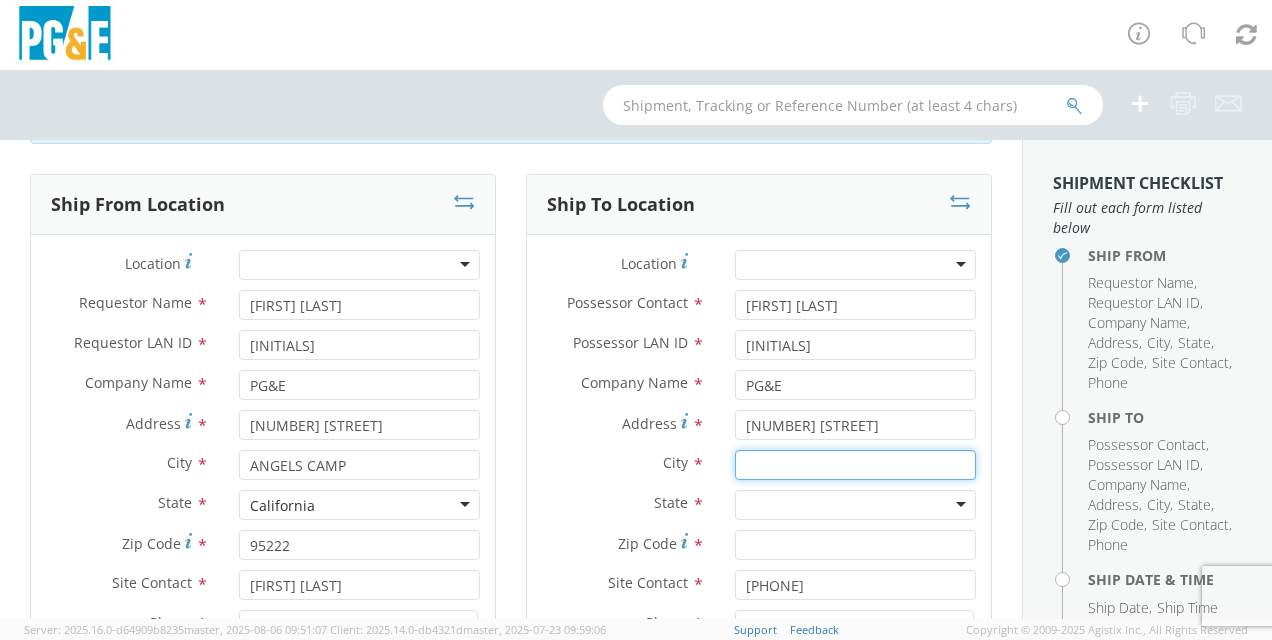 click at bounding box center [855, 465] 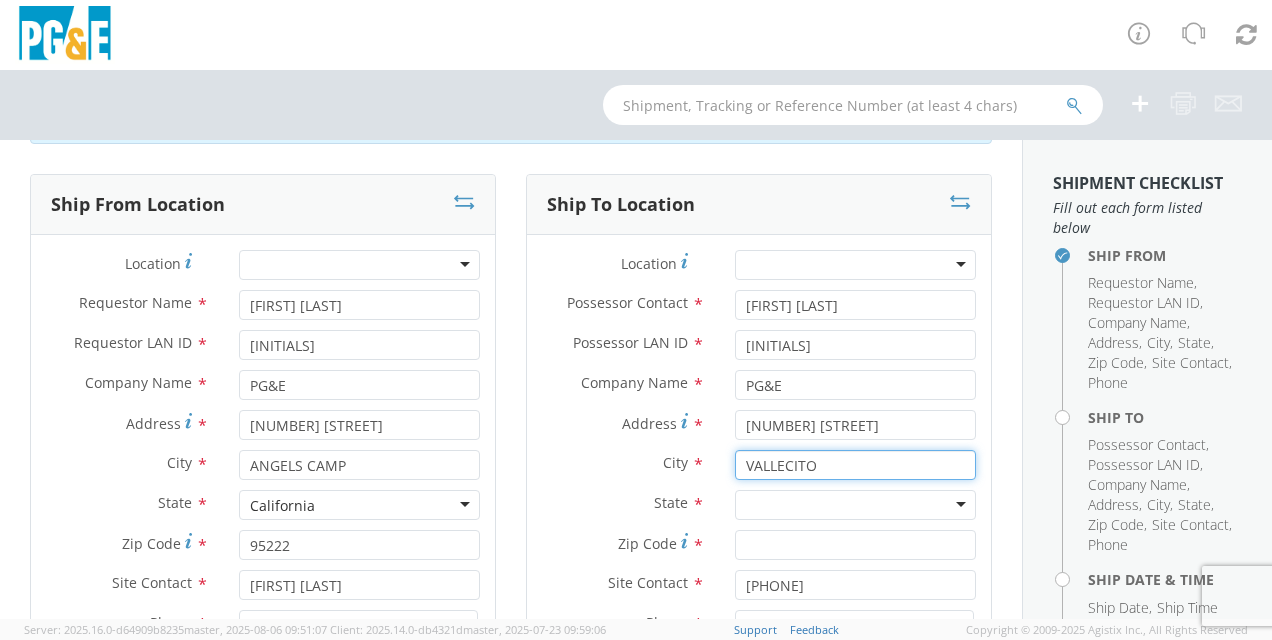 type on "VALLECITO" 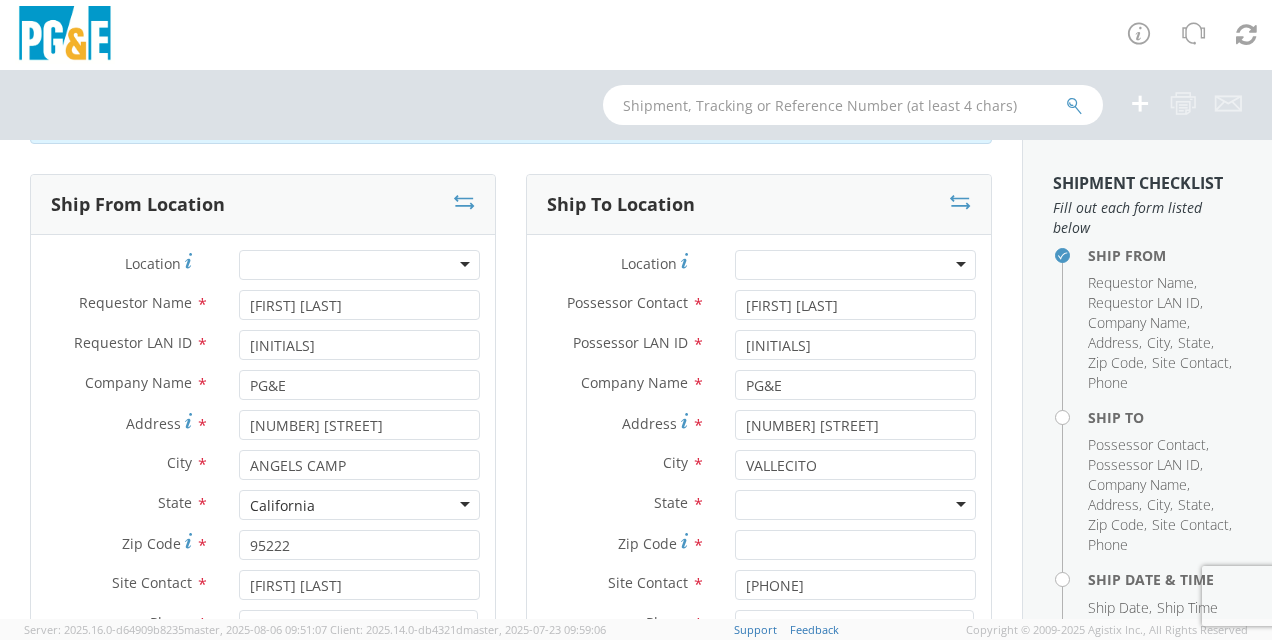 click on "California California Alabama Alaska Arizona Arkansas Armed Forces Americas Armed Forces Europe Armed Forces Pacific California Colorado Connecticut Delaware District of Columbia Florida Georgia Hawaii Idaho Illinois Indiana Iowa Kansas Kentucky Louisiana Maine Maryland Massachusetts Michigan Minnesota Mississippi Missouri Montana Nebraska Nevada New Hampshire New Jersey New Mexico New York North Carolina North Dakota Ohio Oklahoma Oregon Palau Pennsylvania Puerto Rico Rhode Island South Carolina South Dakota Tennessee Texas Utah Vermont Virginia Washington West Virginia Wyoming" at bounding box center [359, 505] 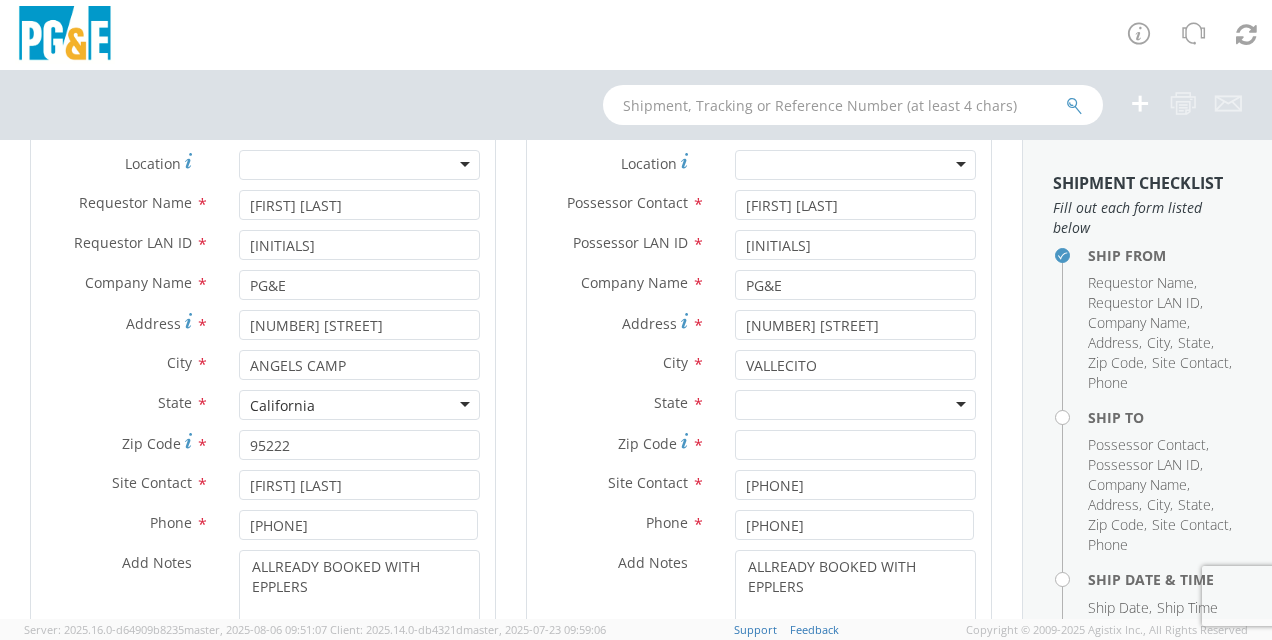 click at bounding box center (855, 405) 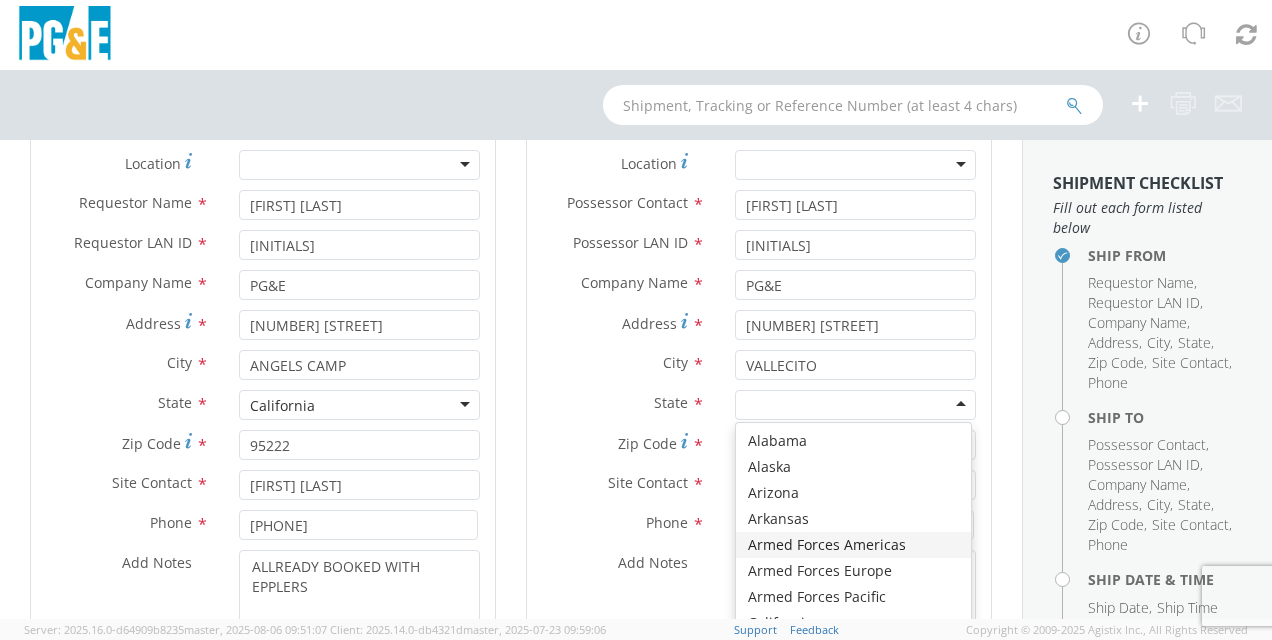 scroll, scrollTop: 100, scrollLeft: 0, axis: vertical 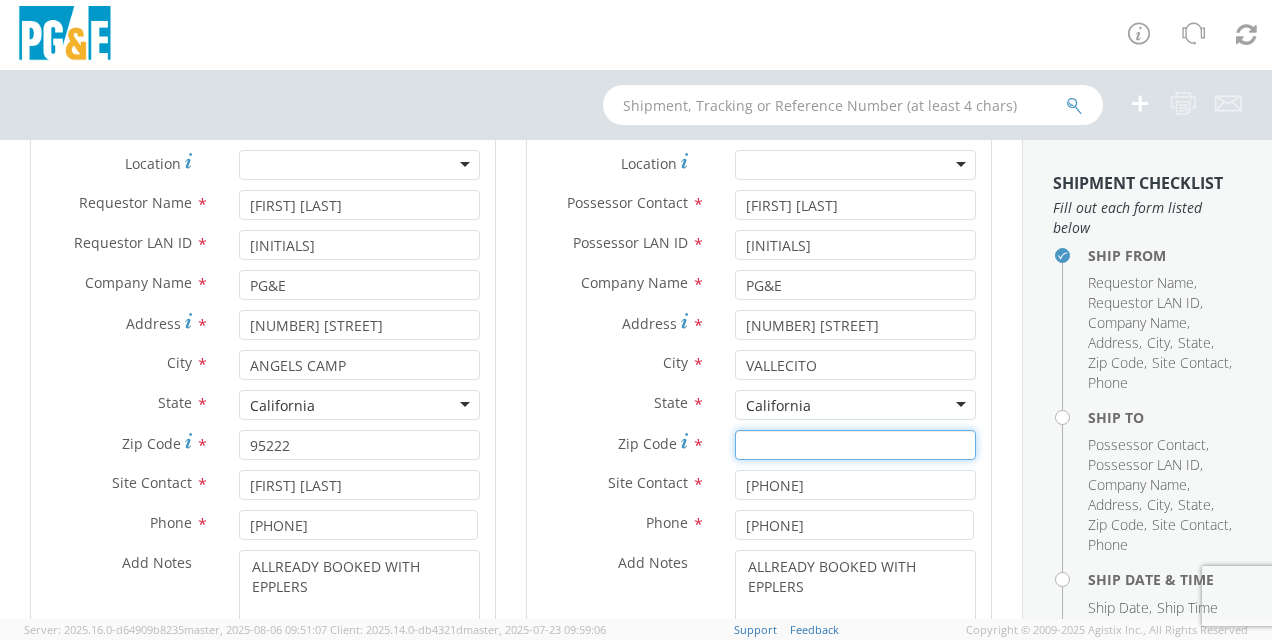 click on "Zip Code        *" at bounding box center (855, 445) 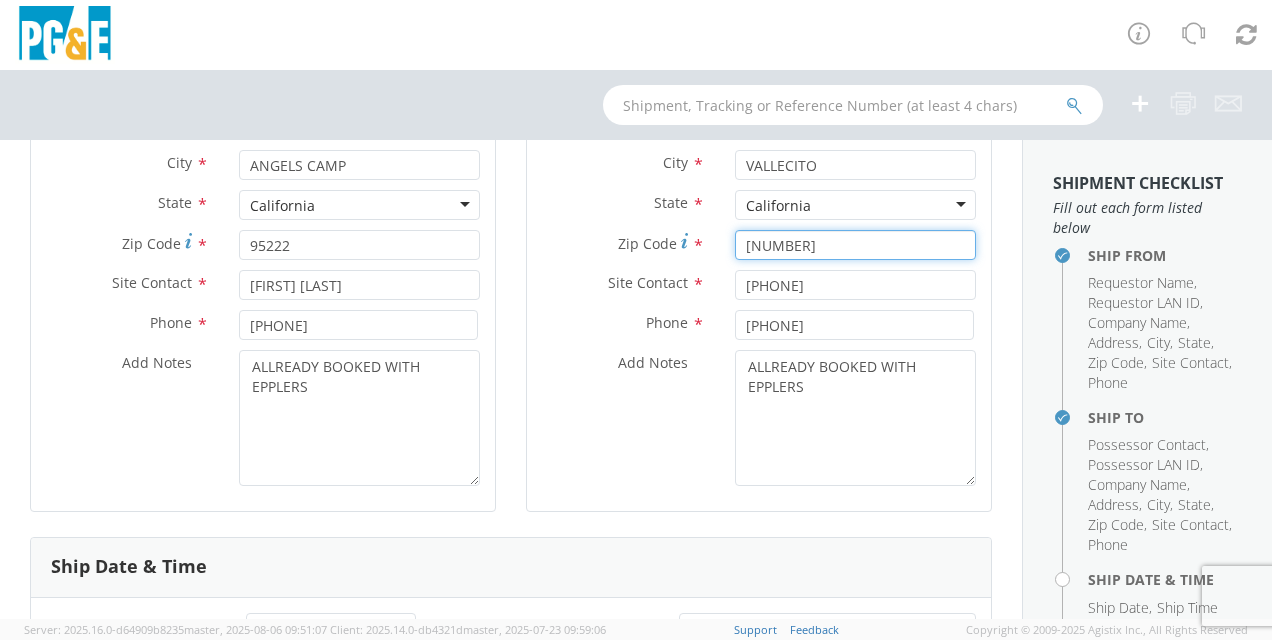 scroll, scrollTop: 600, scrollLeft: 0, axis: vertical 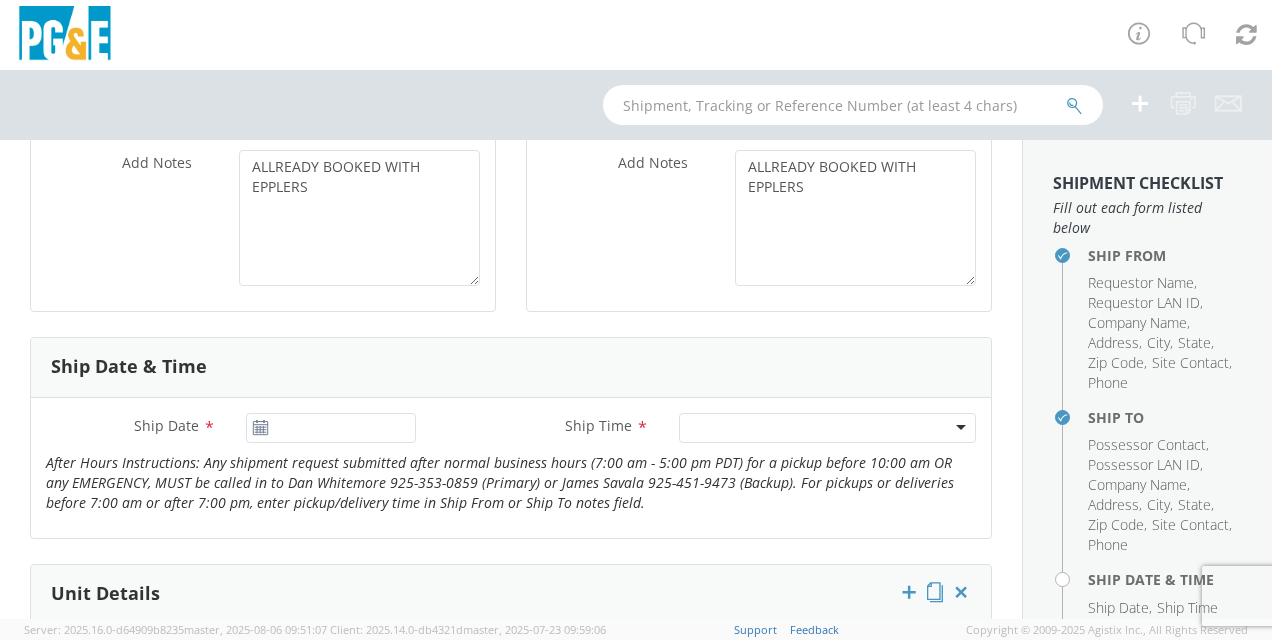 type on "[NUMBER]" 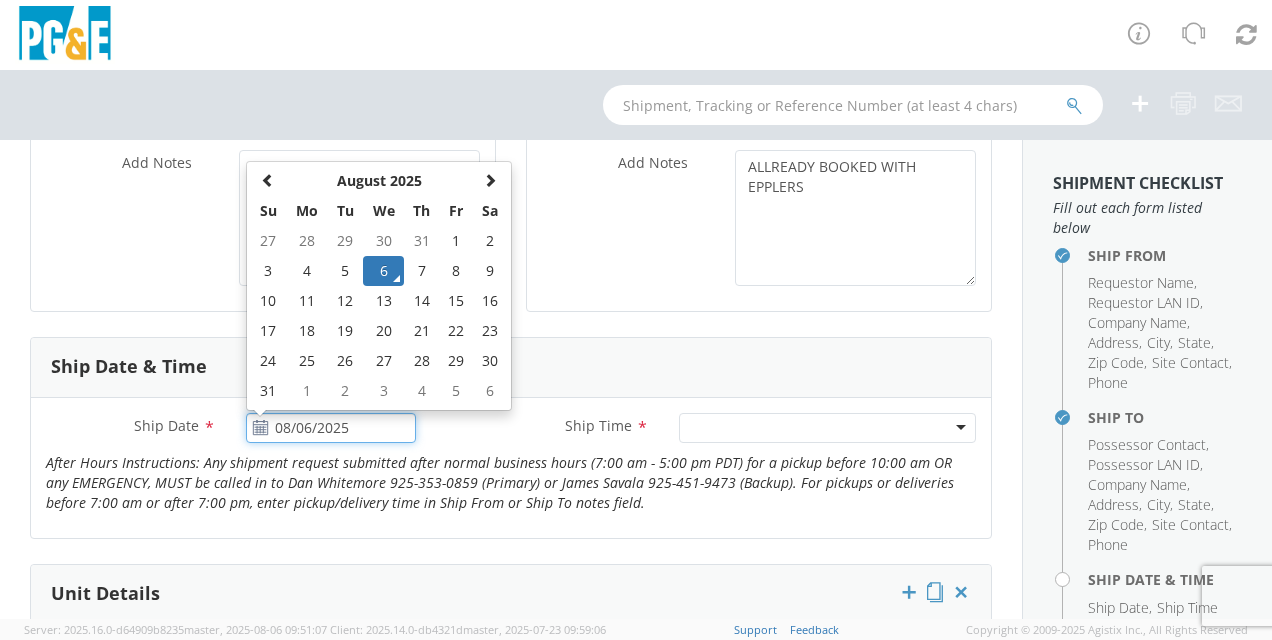 click on "08/06/2025" at bounding box center (331, 428) 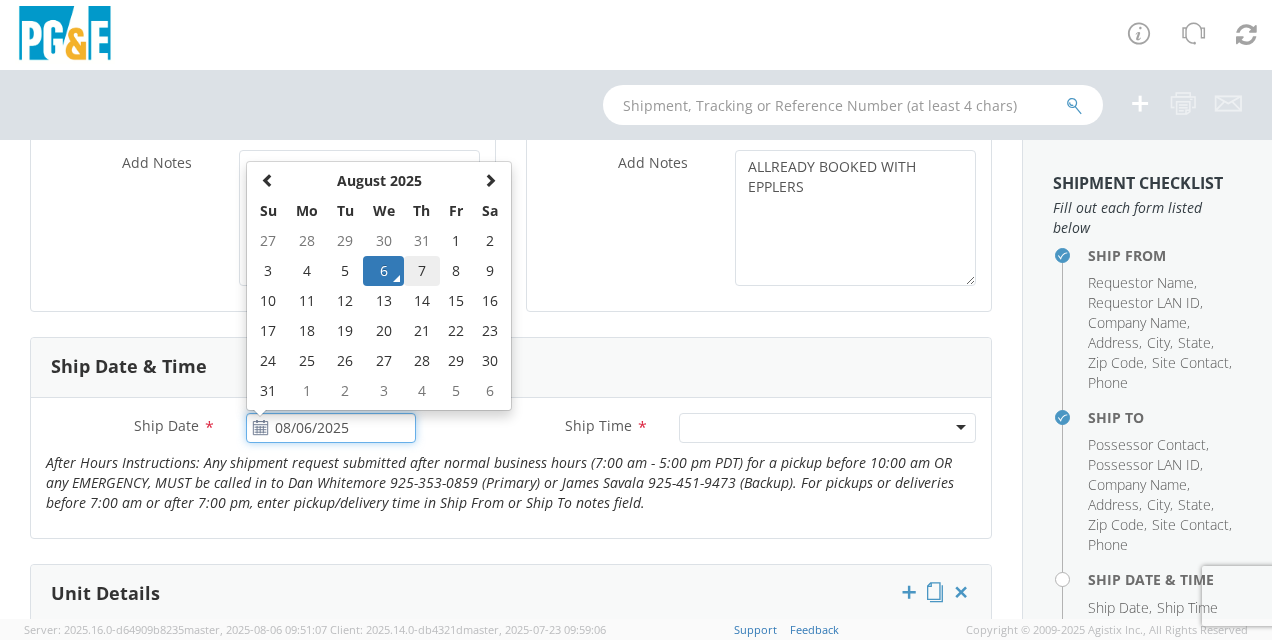 click on "7" 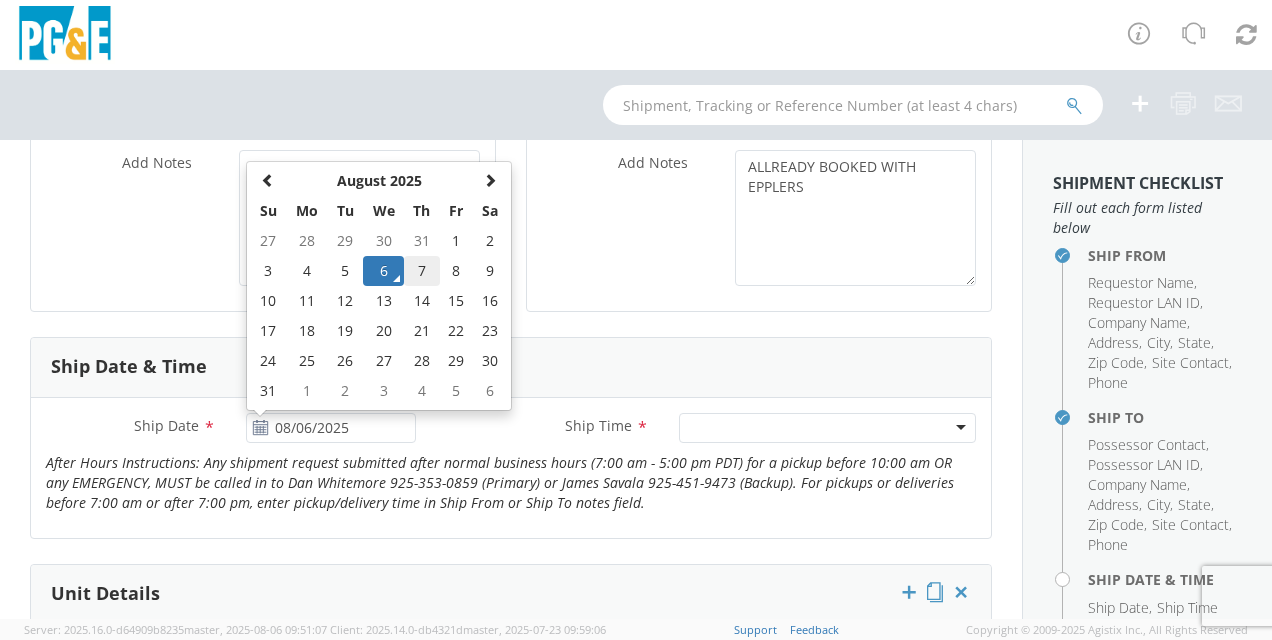 type on "08/07/2025" 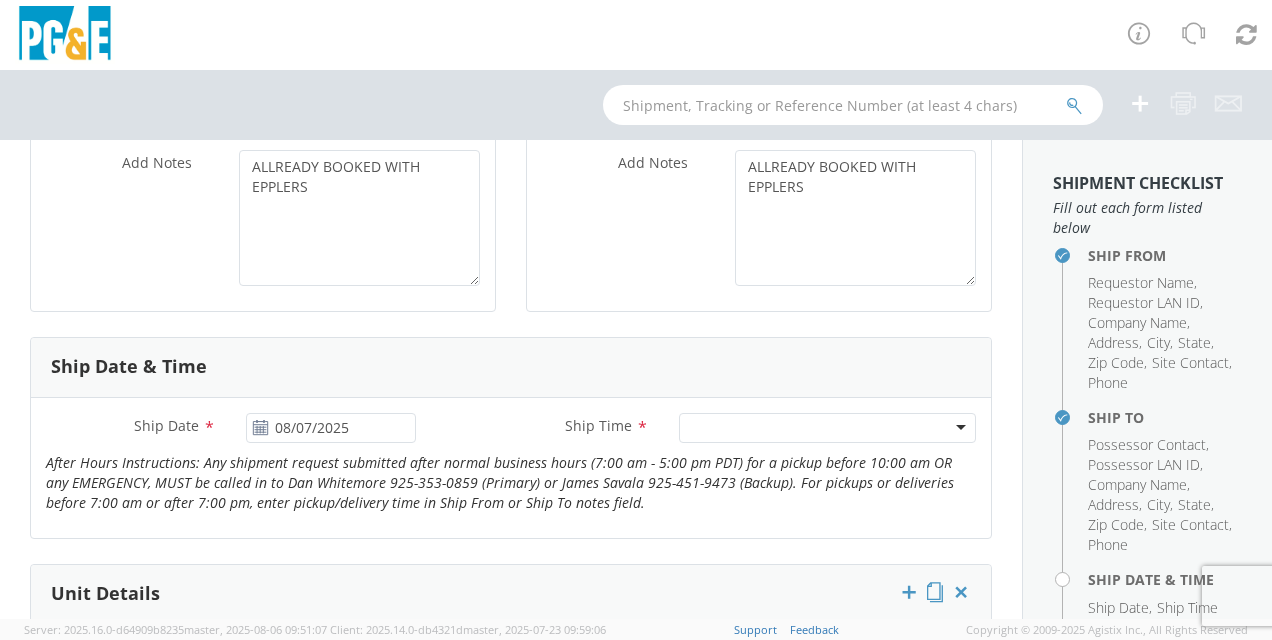 click 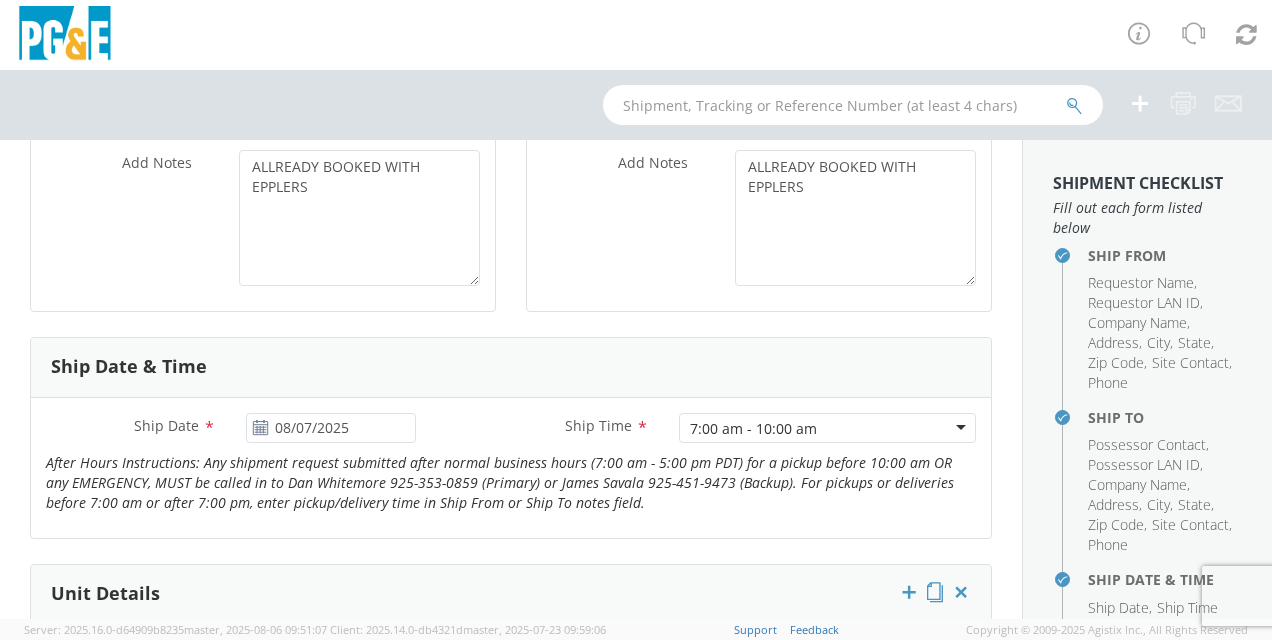 scroll, scrollTop: 900, scrollLeft: 0, axis: vertical 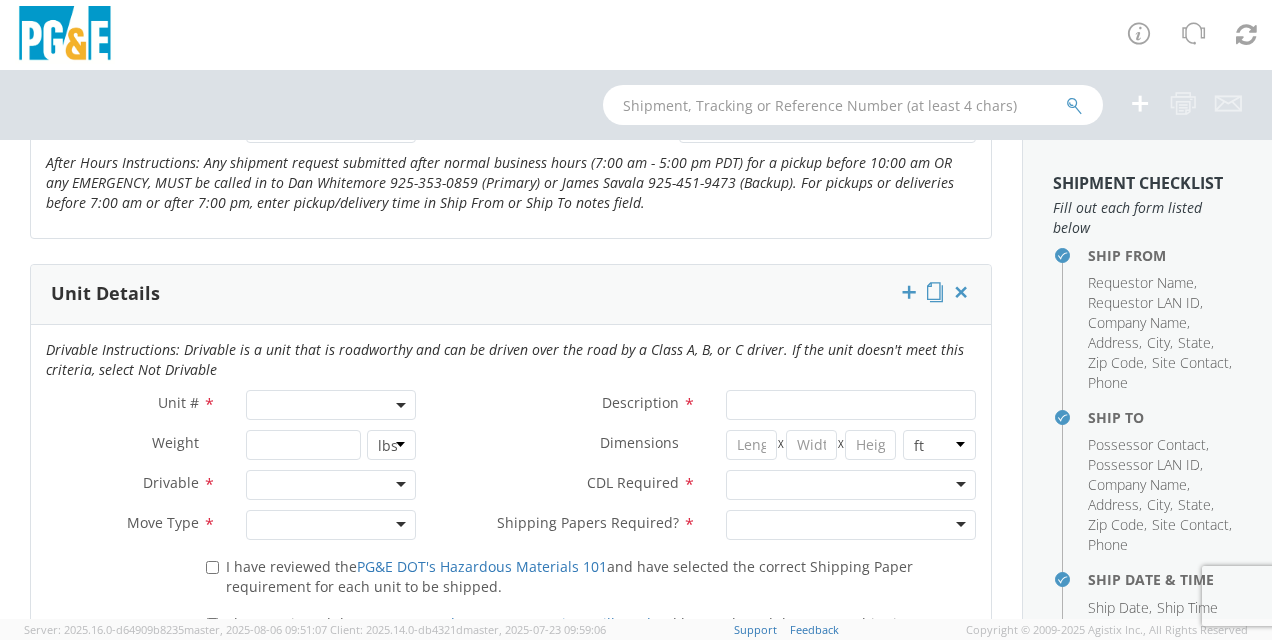 click 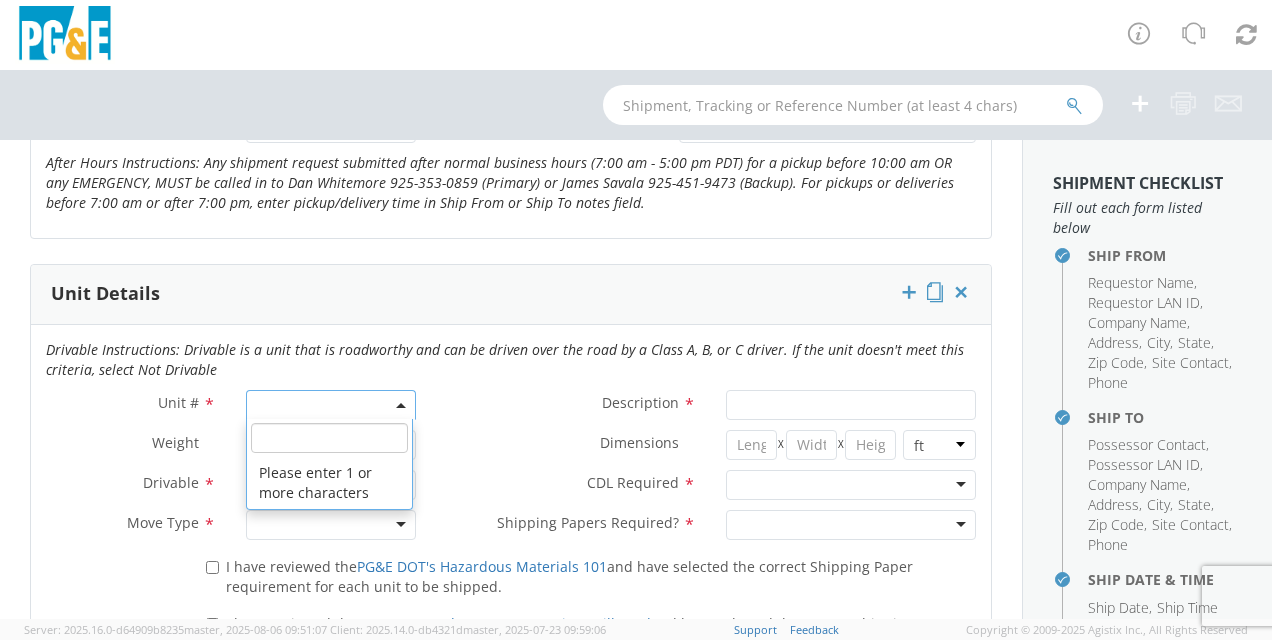 click 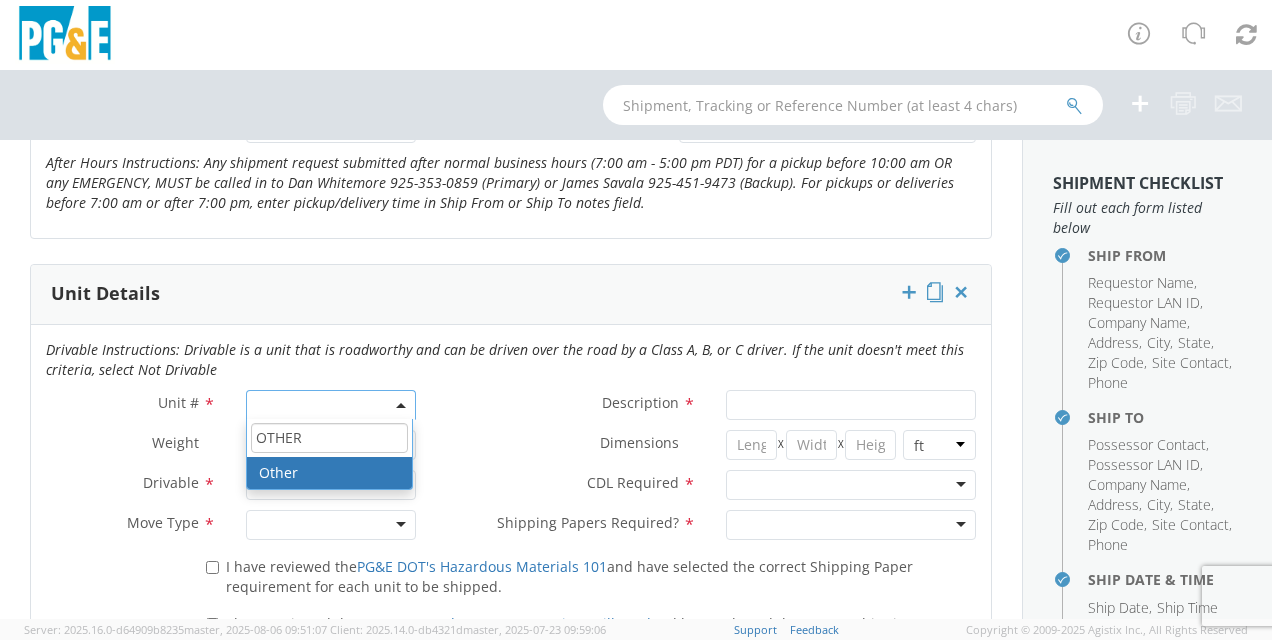type on "OTHER" 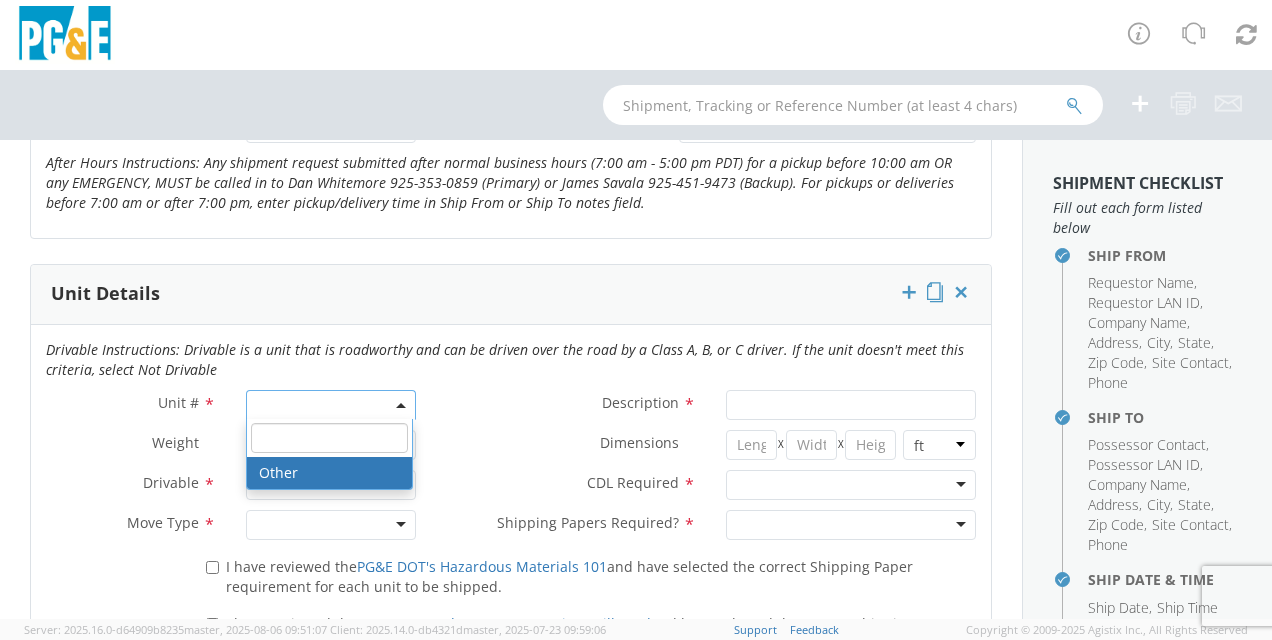 select on "Other" 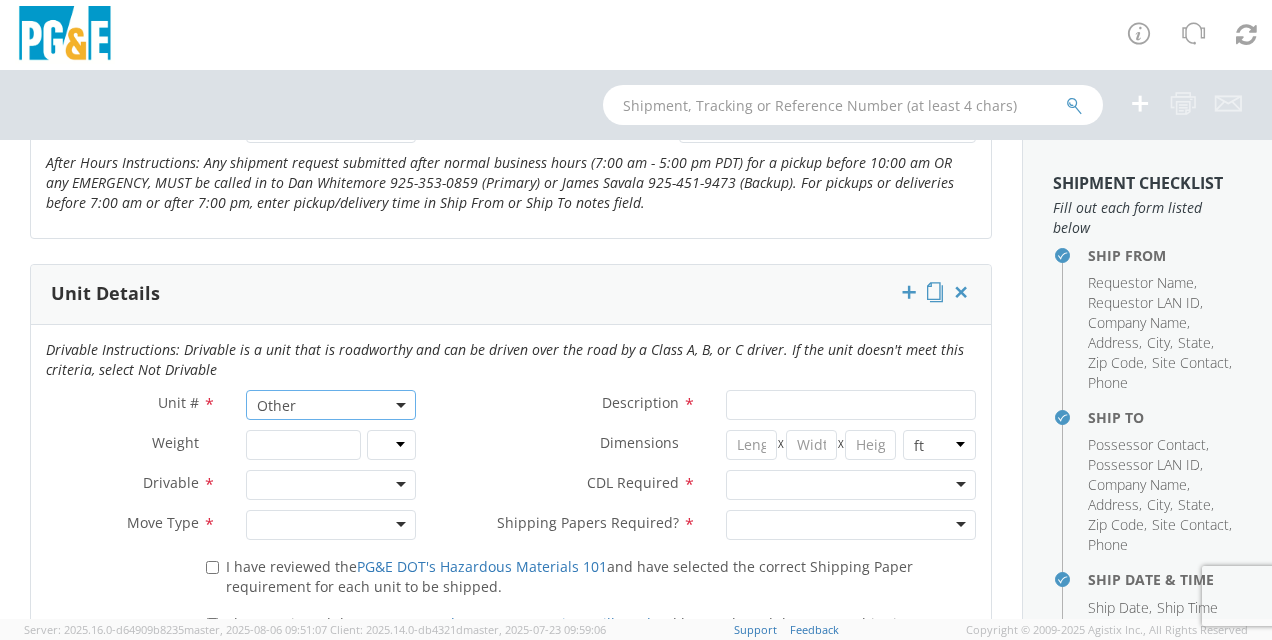 click 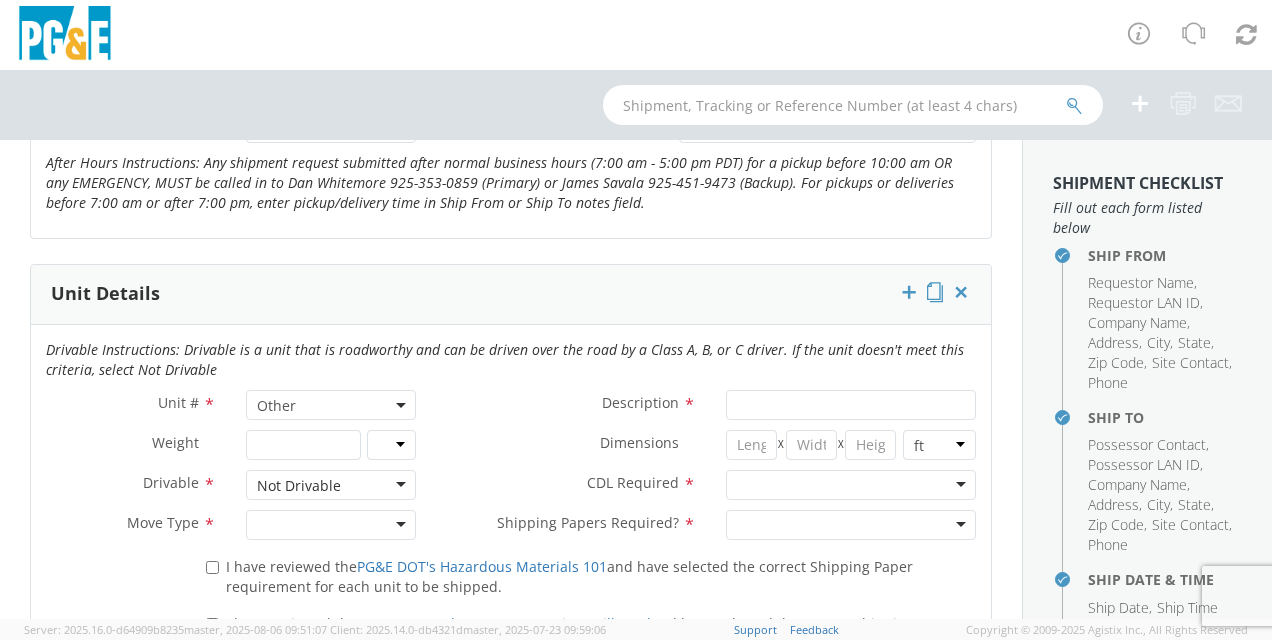 click 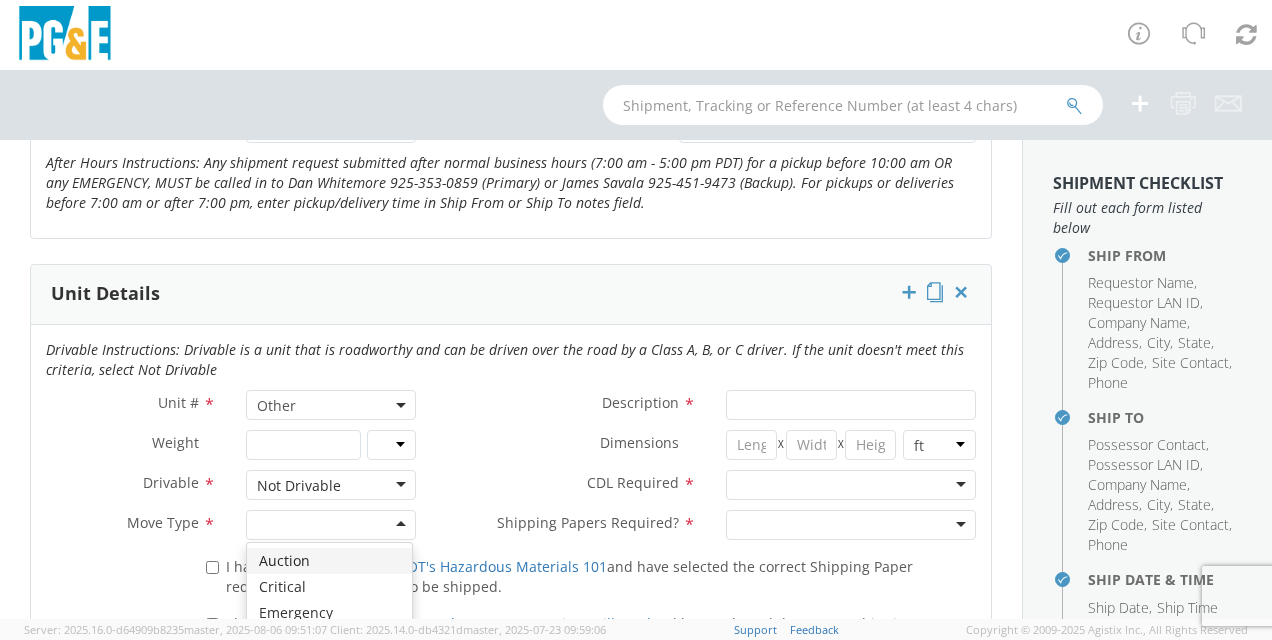 scroll, scrollTop: 1100, scrollLeft: 0, axis: vertical 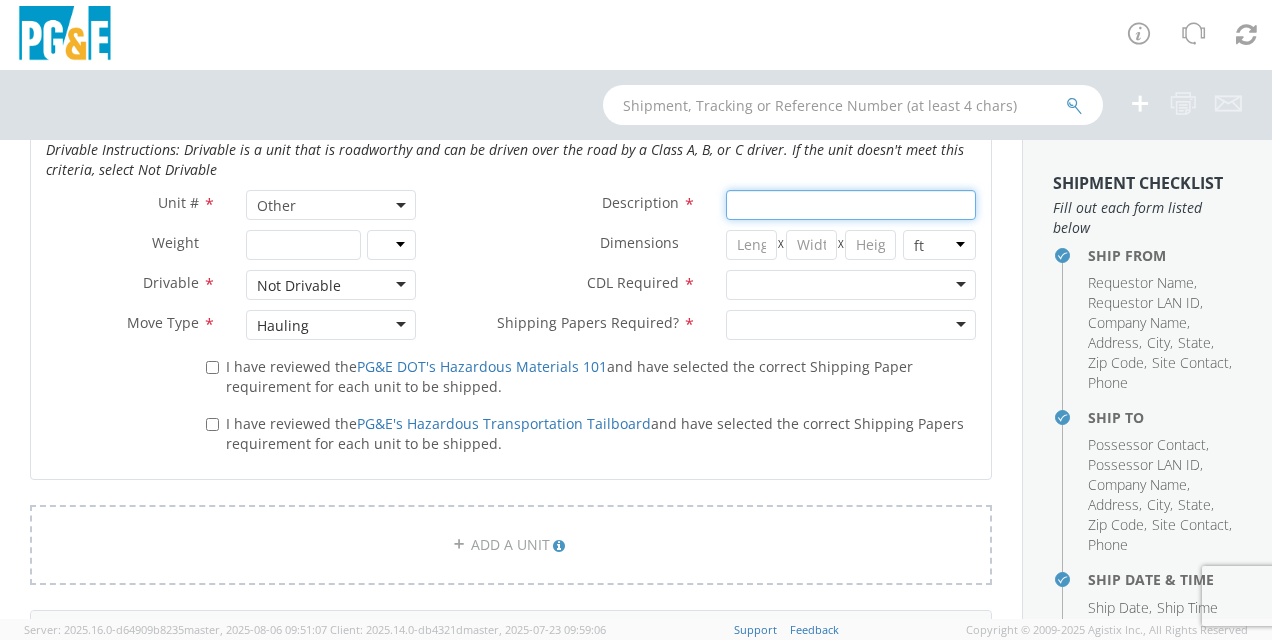 click on "Description        *" at bounding box center (851, 205) 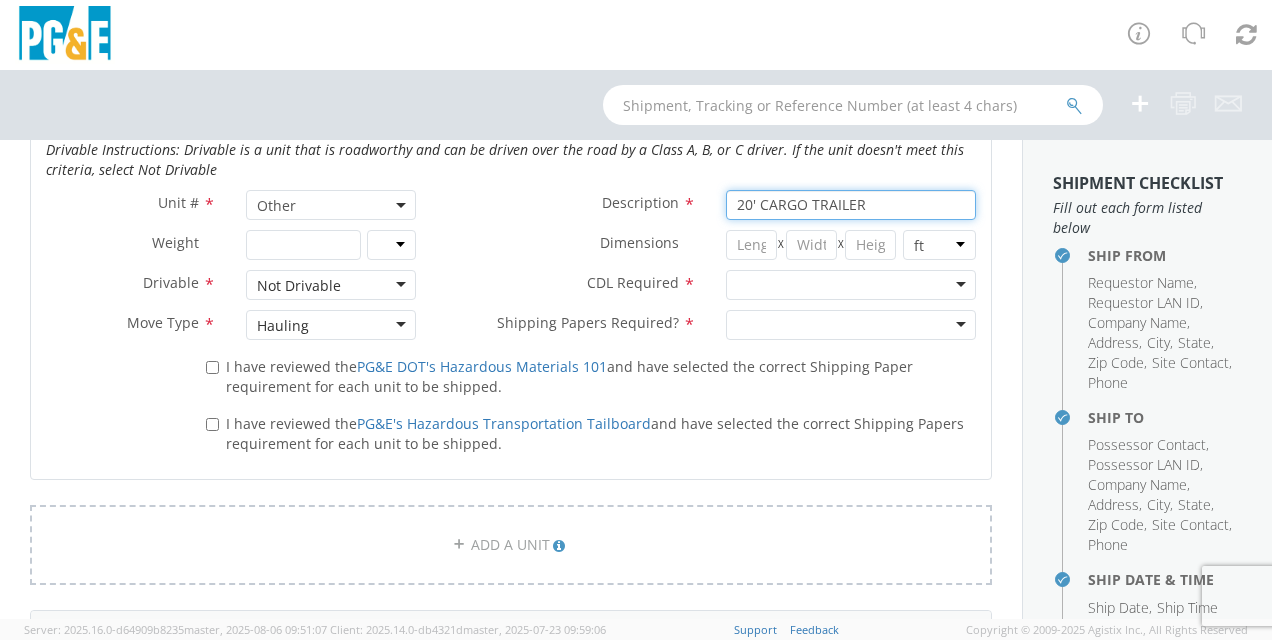 type on "20' CARGO TRAILER" 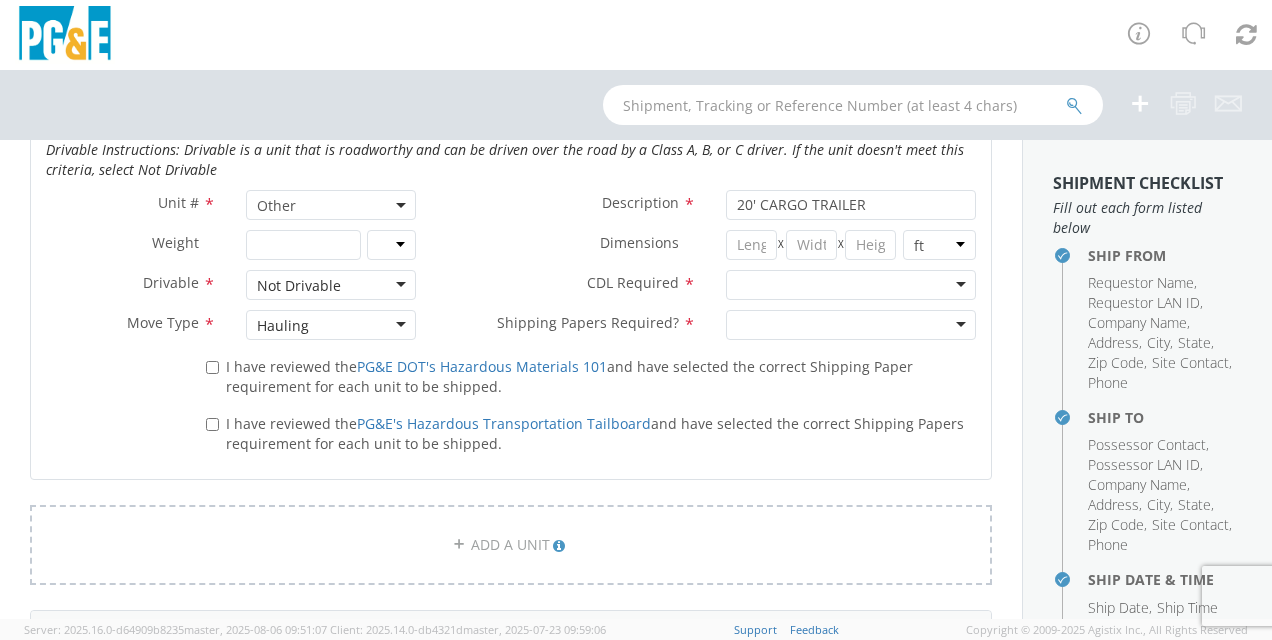 click 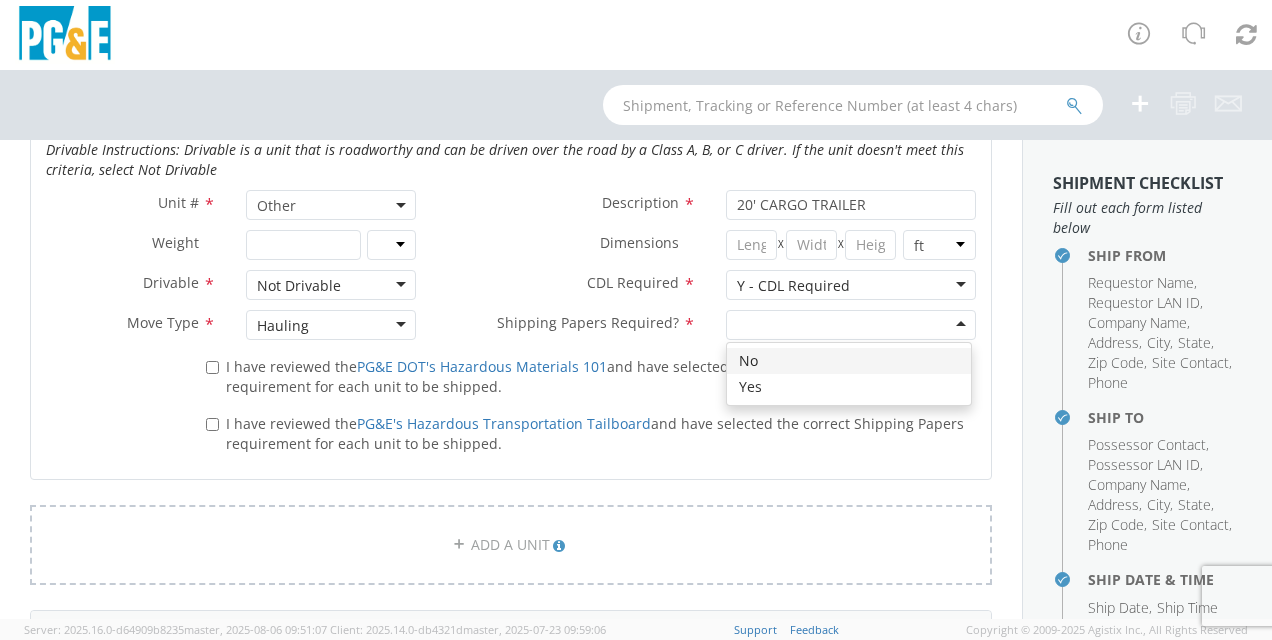 click 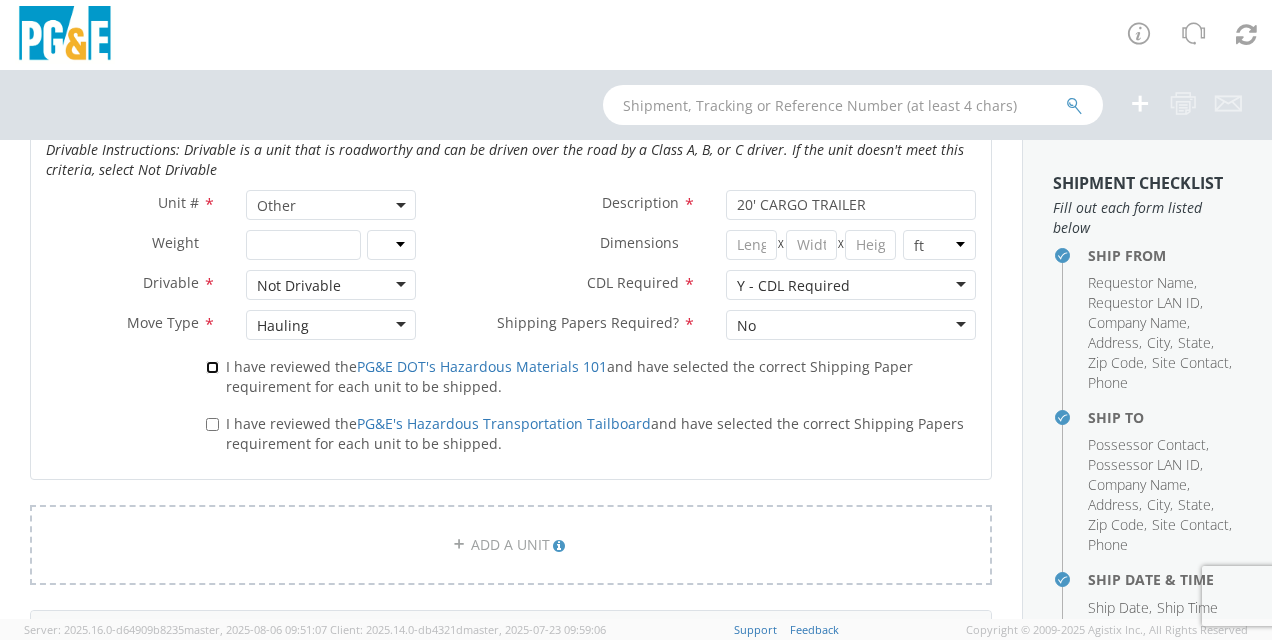 click on "I have reviewed the  PG&E DOT's Hazardous Materials 101
and have selected the correct Shipping Paper requirement for each unit to be shipped." at bounding box center (212, 367) 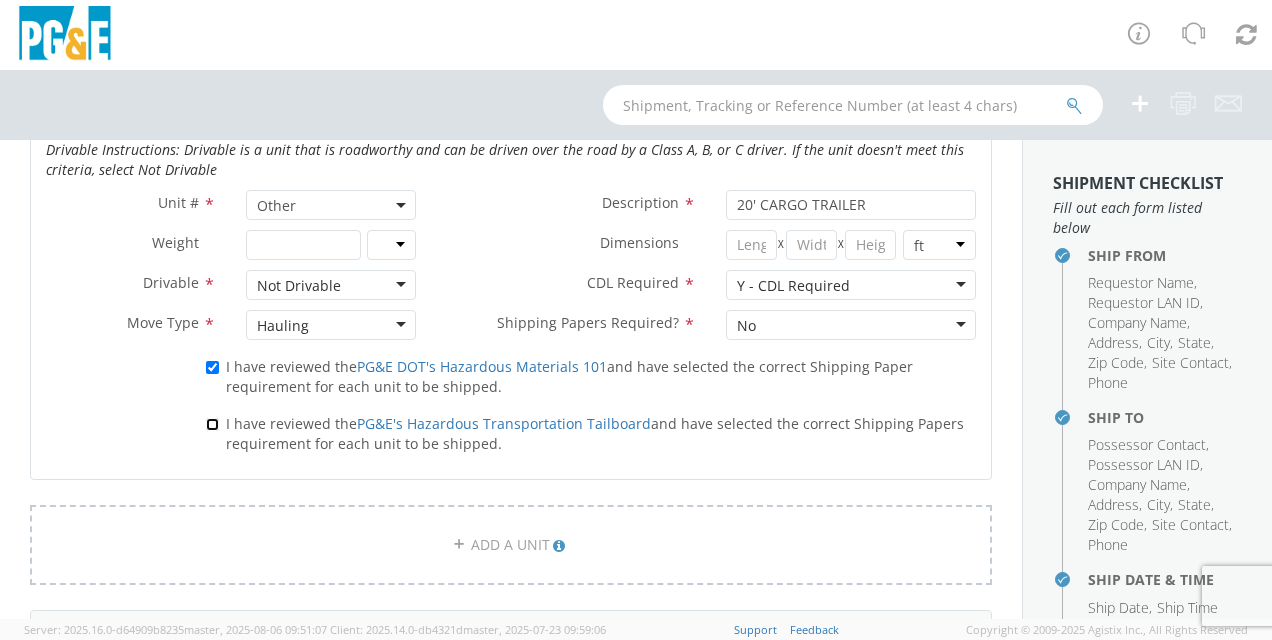 click on "I have reviewed the  PG&E's Hazardous Transportation Tailboard
and have selected the correct Shipping Papers requirement for each unit to be shipped." at bounding box center (212, 424) 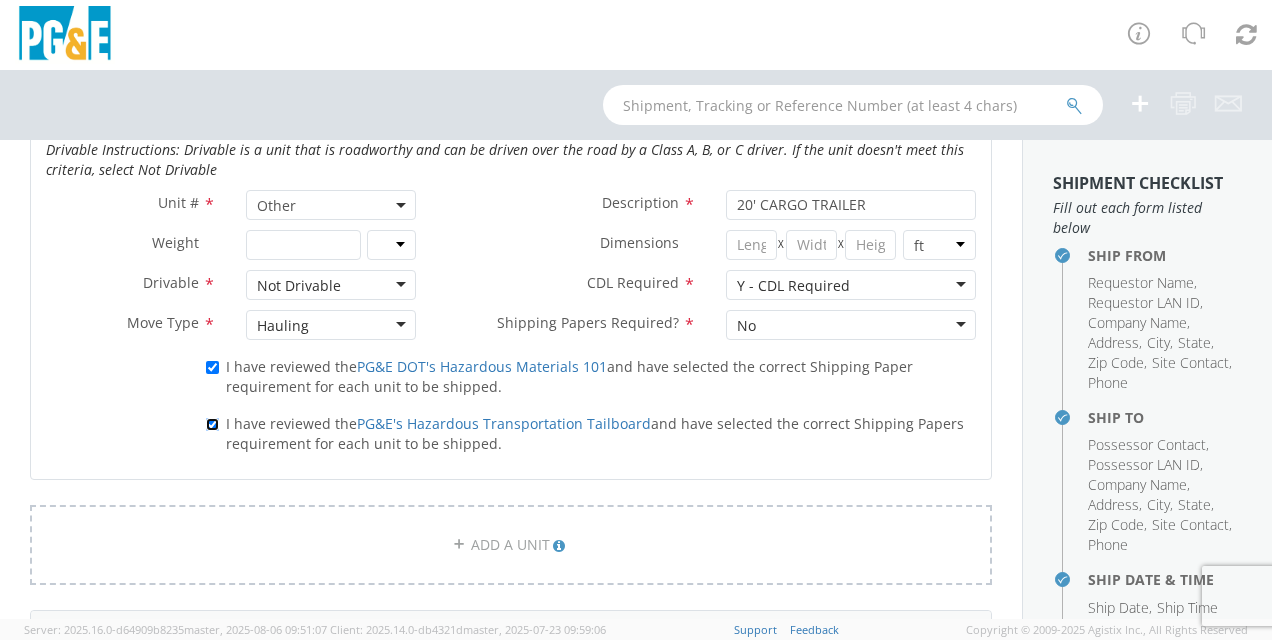 scroll, scrollTop: 1400, scrollLeft: 0, axis: vertical 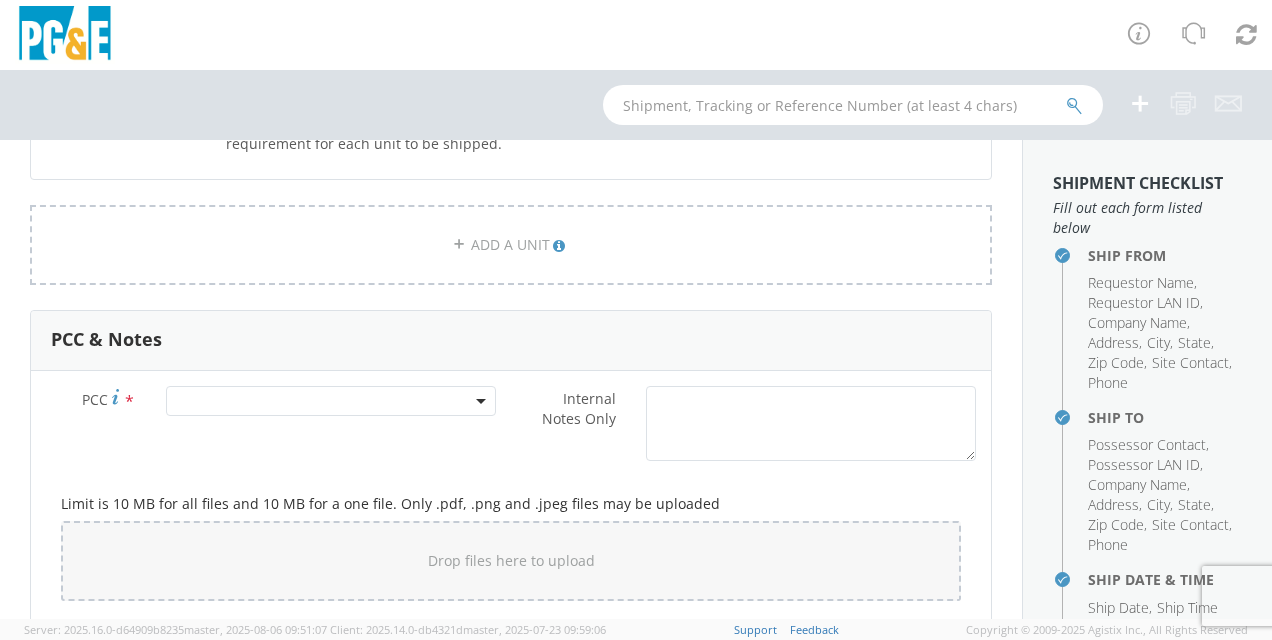 click 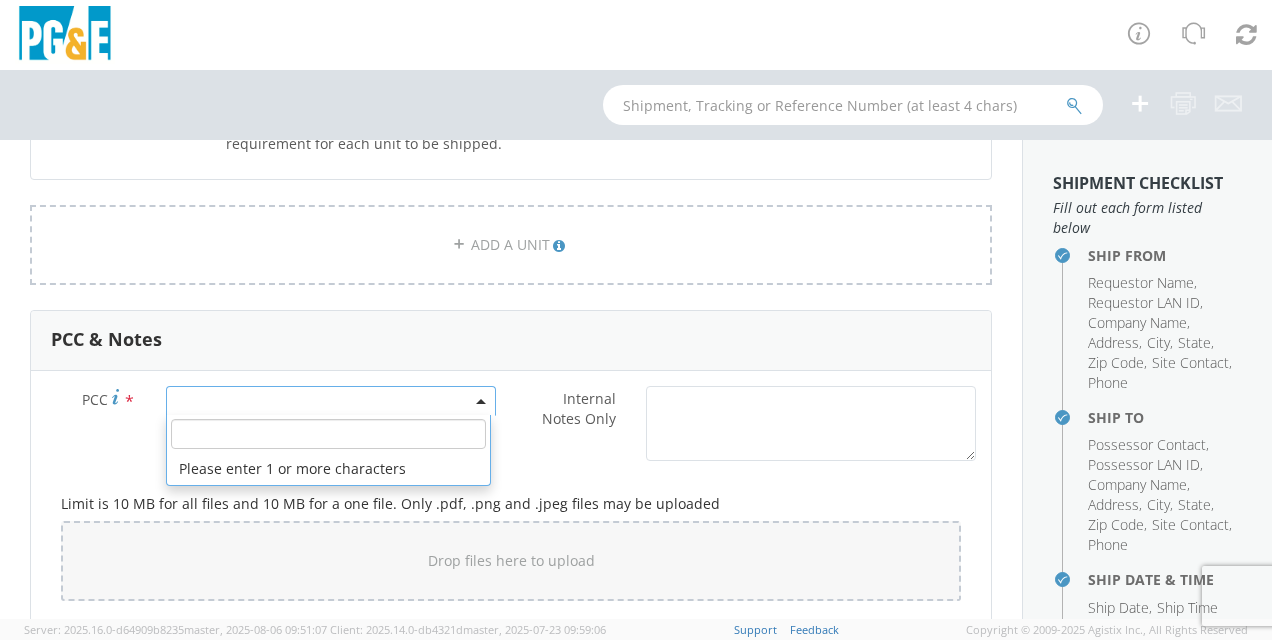 click 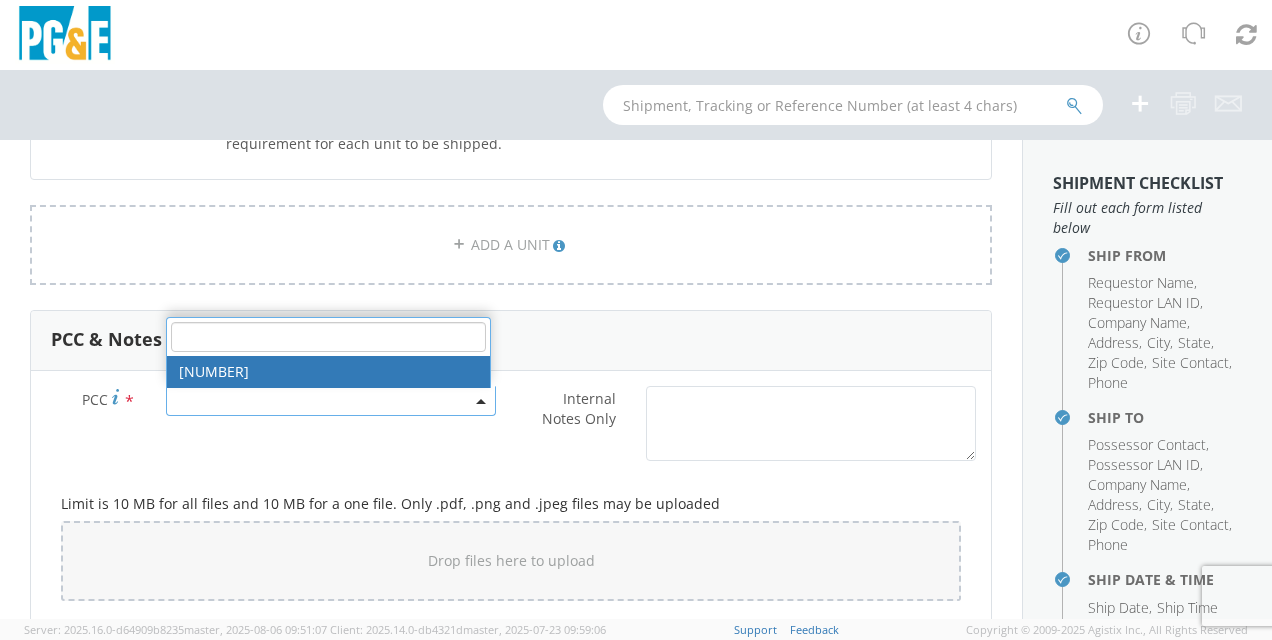 type on "[NUMBER]" 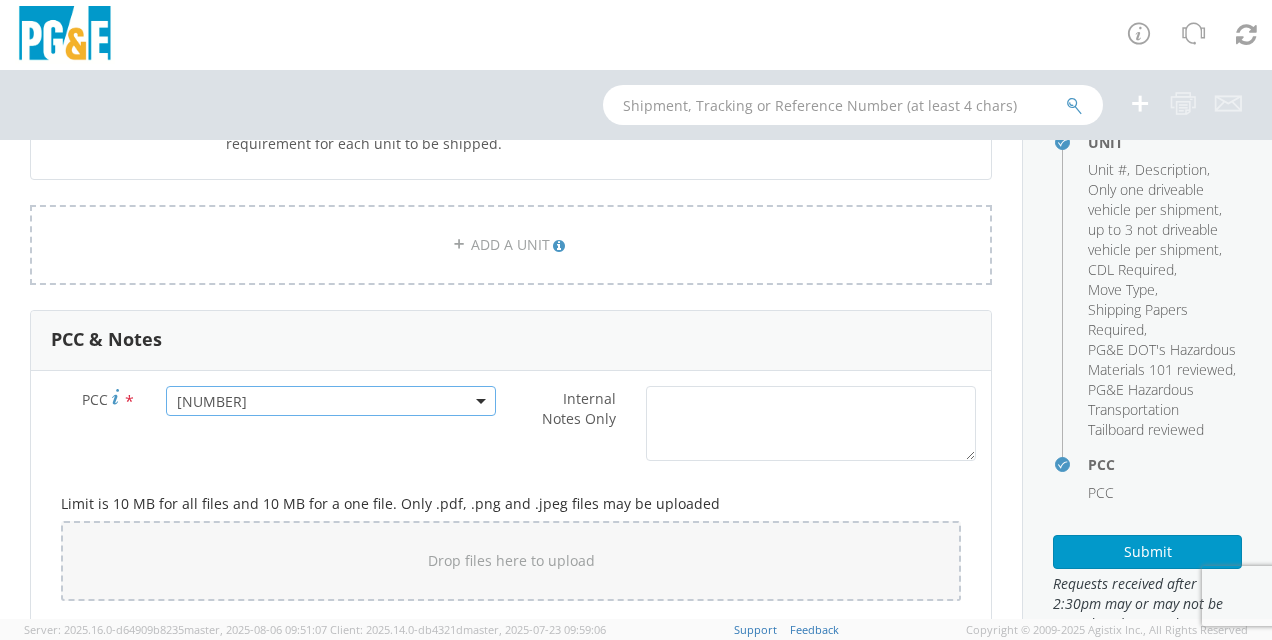 scroll, scrollTop: 653, scrollLeft: 0, axis: vertical 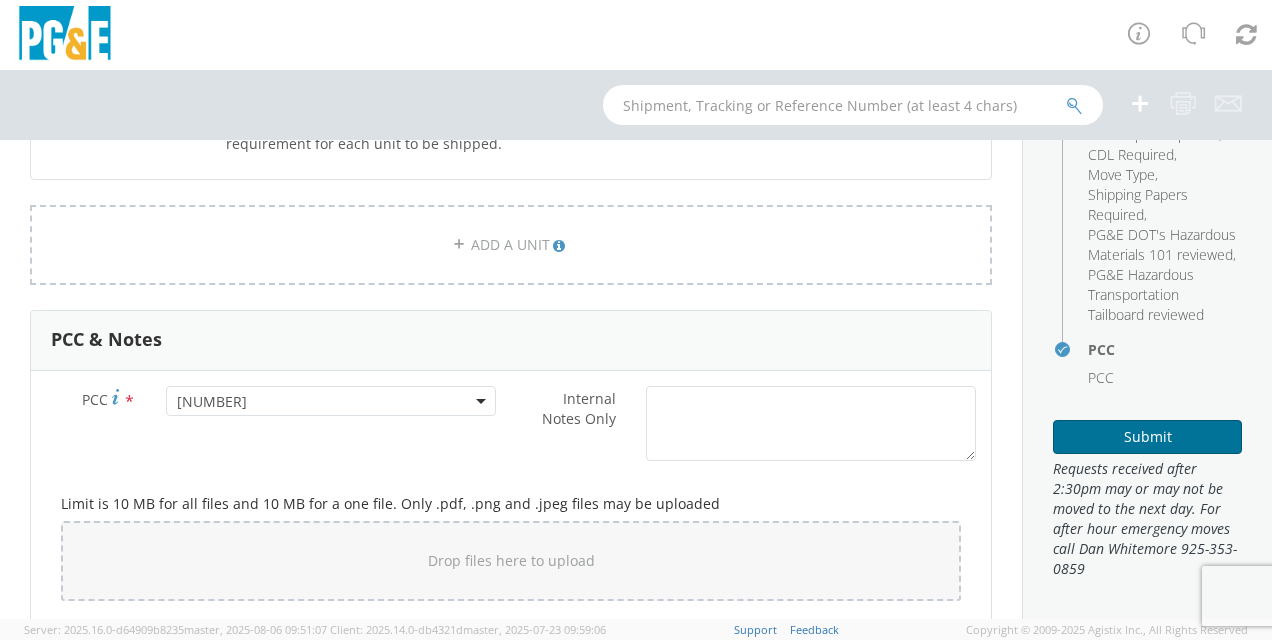 click on "Submit" at bounding box center (1147, 437) 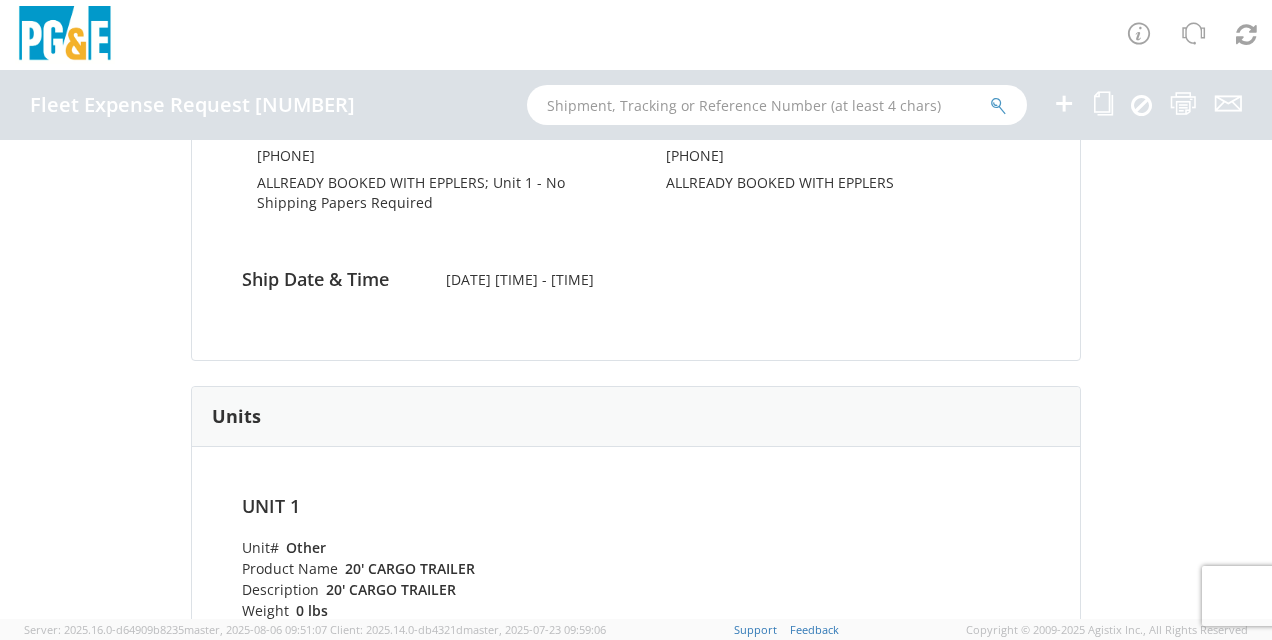 scroll, scrollTop: 0, scrollLeft: 0, axis: both 